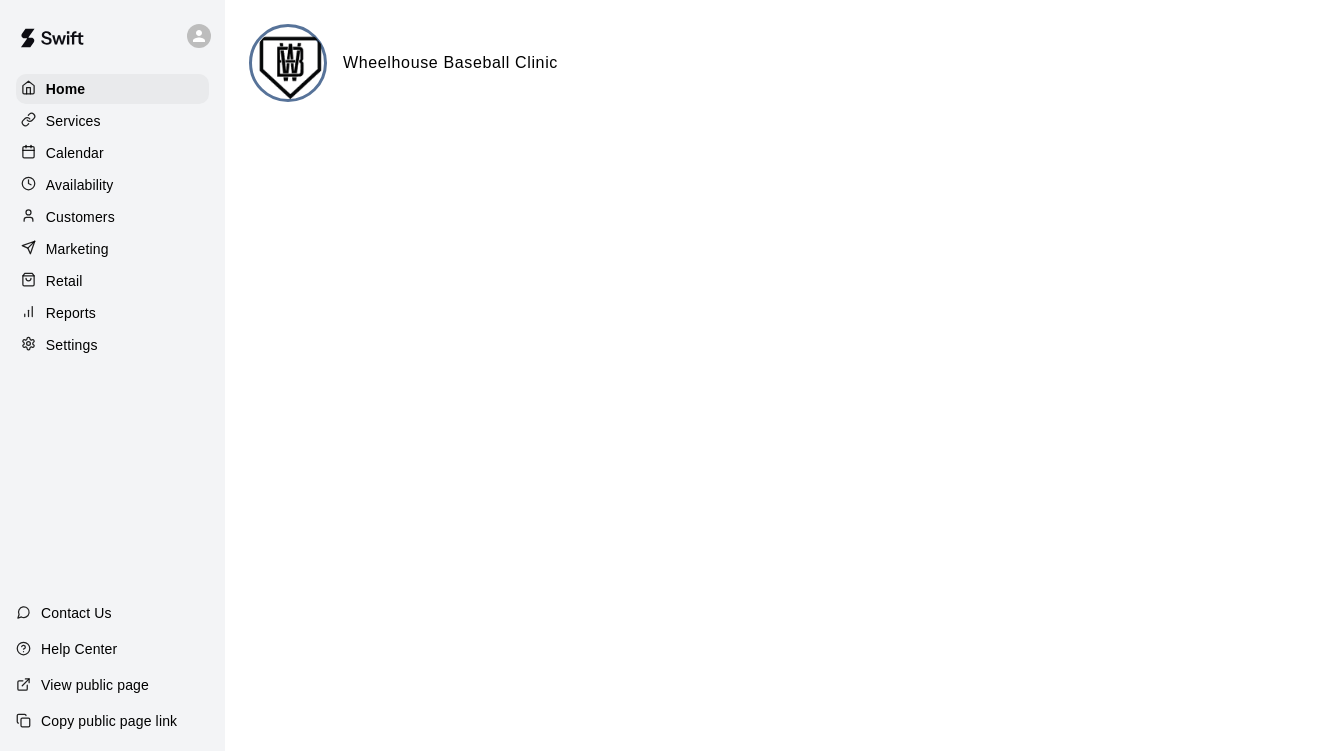 scroll, scrollTop: 0, scrollLeft: 0, axis: both 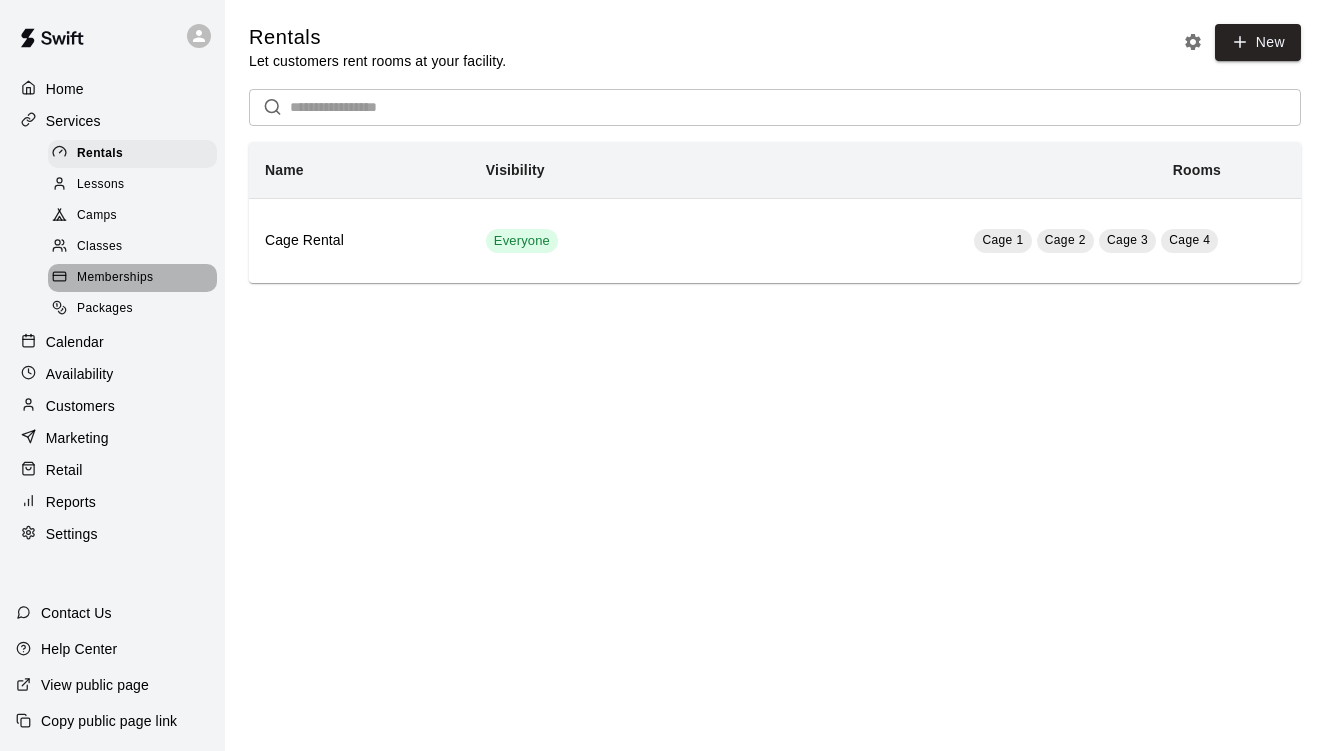 click on "Memberships" at bounding box center (115, 278) 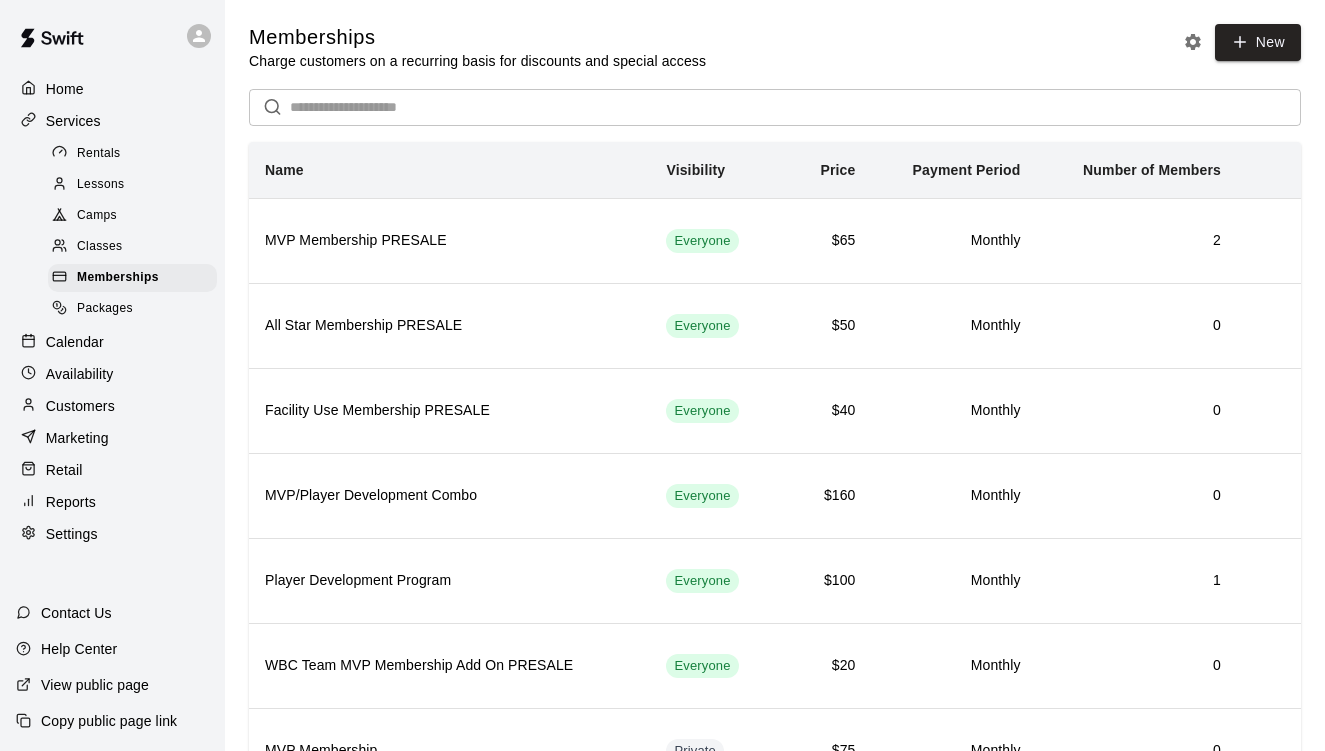 click on "Memberships Charge customers on a recurring basis for discounts and special access   New ​ Name Visibility Price Payment Period Number of Members MVP Membership PRESALE Everyone $65 Monthly 2 All Star Membership  PRESALE Everyone $50 Monthly 0 Facility Use Membership PRESALE Everyone $40 Monthly 0 MVP/Player Development Combo Everyone $160 Monthly 0 Player Development Program Everyone $100 Monthly 1 WBC Team MVP Membership Add On PRESALE Everyone $20 Monthly 0 MVP Membership Private $75 Monthly 0 All Star Membership  Private $60 Monthly 0 Facility Use Membership Private $50 Monthly 0 WBC Team MVP Membership Add On Private $25 Monthly 0 VIP Private $0 Monthly 2 MVP Membership Annual Cash Price Private $0 Yearly 1 WBC: 7U  Everyone $100 Monthly 1 WBC: 8U Everyone $127.5 Monthly 0 WBC: Dougherty 9U Everyone $163.65 Monthly 9 WBC: Perez 10U Everyone $182 Monthly 1 WBC: Curtis 11U Everyone $182 Monthly 10 WBC: Ingram 12u Everyone $182 Monthly 5 WBC: Baumann 13U Everyone $182 Monthly 9 WBC: Eder 13U Everyone $182" at bounding box center (775, 1046) 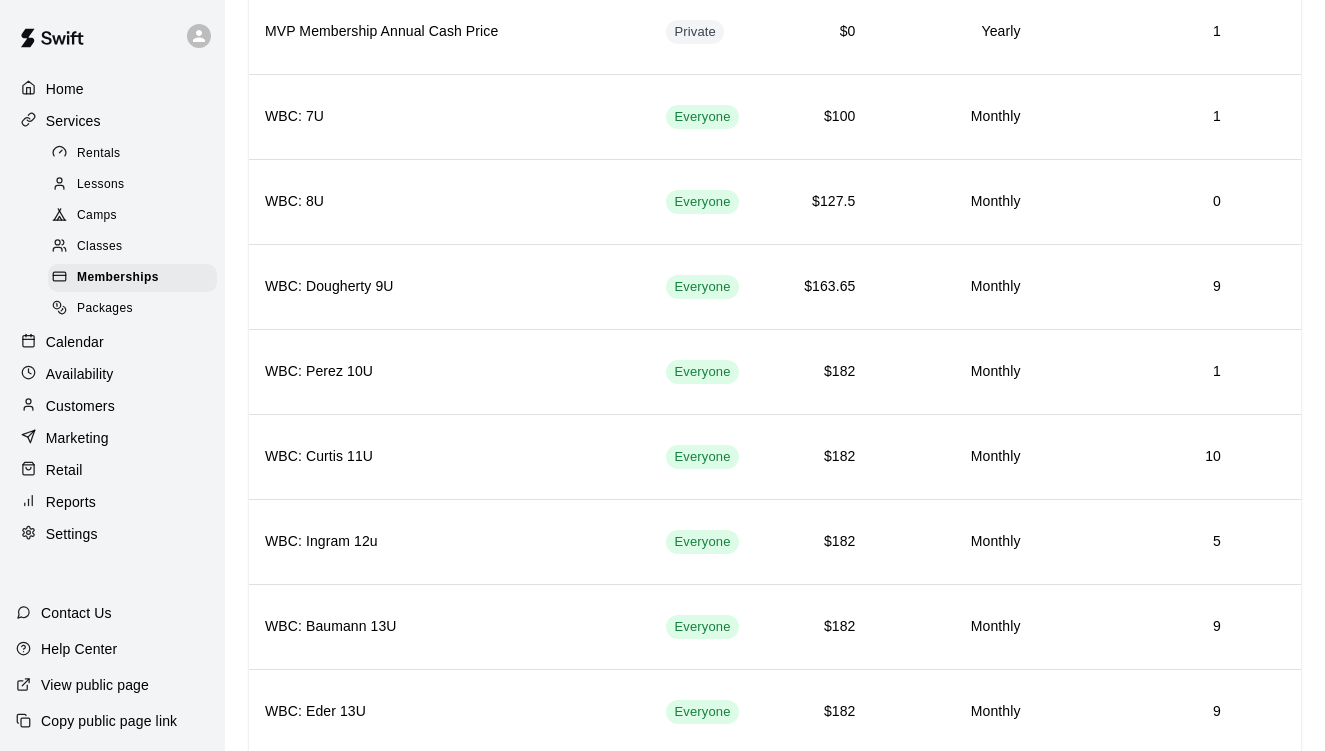 scroll, scrollTop: 1160, scrollLeft: 0, axis: vertical 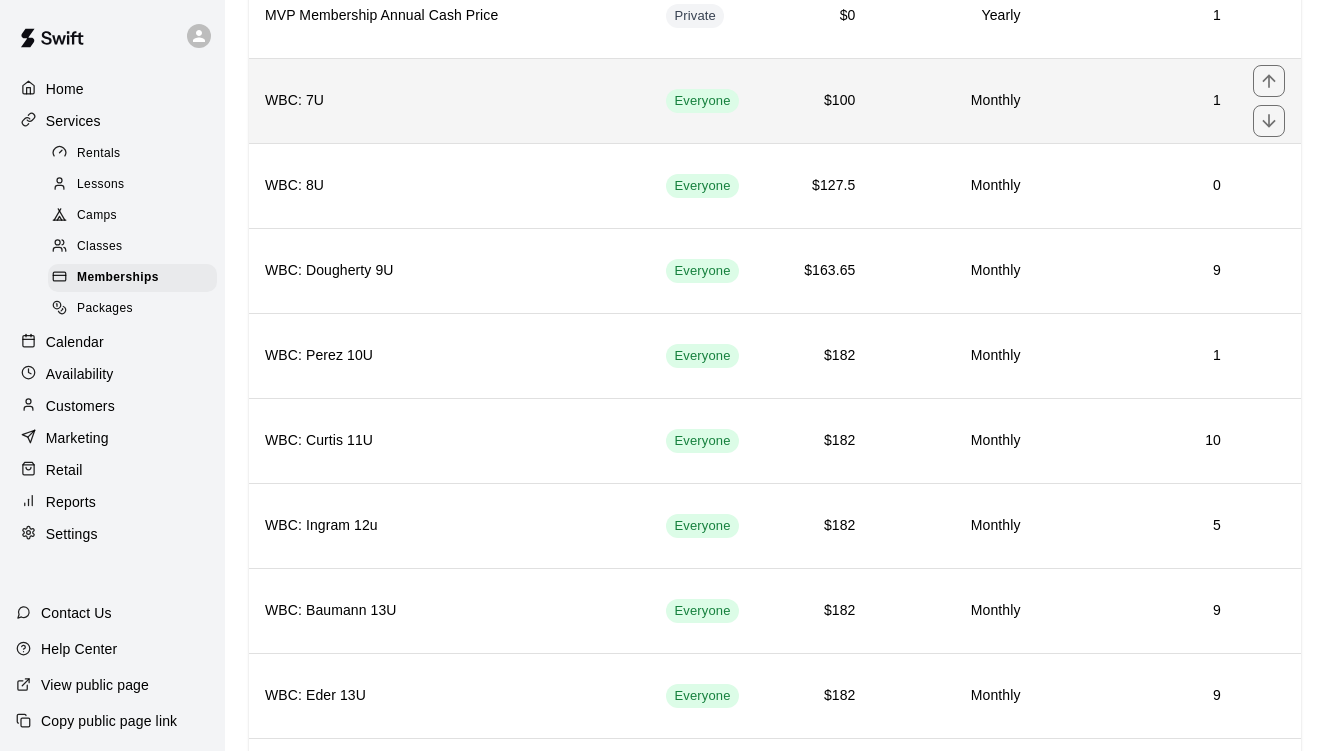 click on "Monthly" at bounding box center (953, 100) 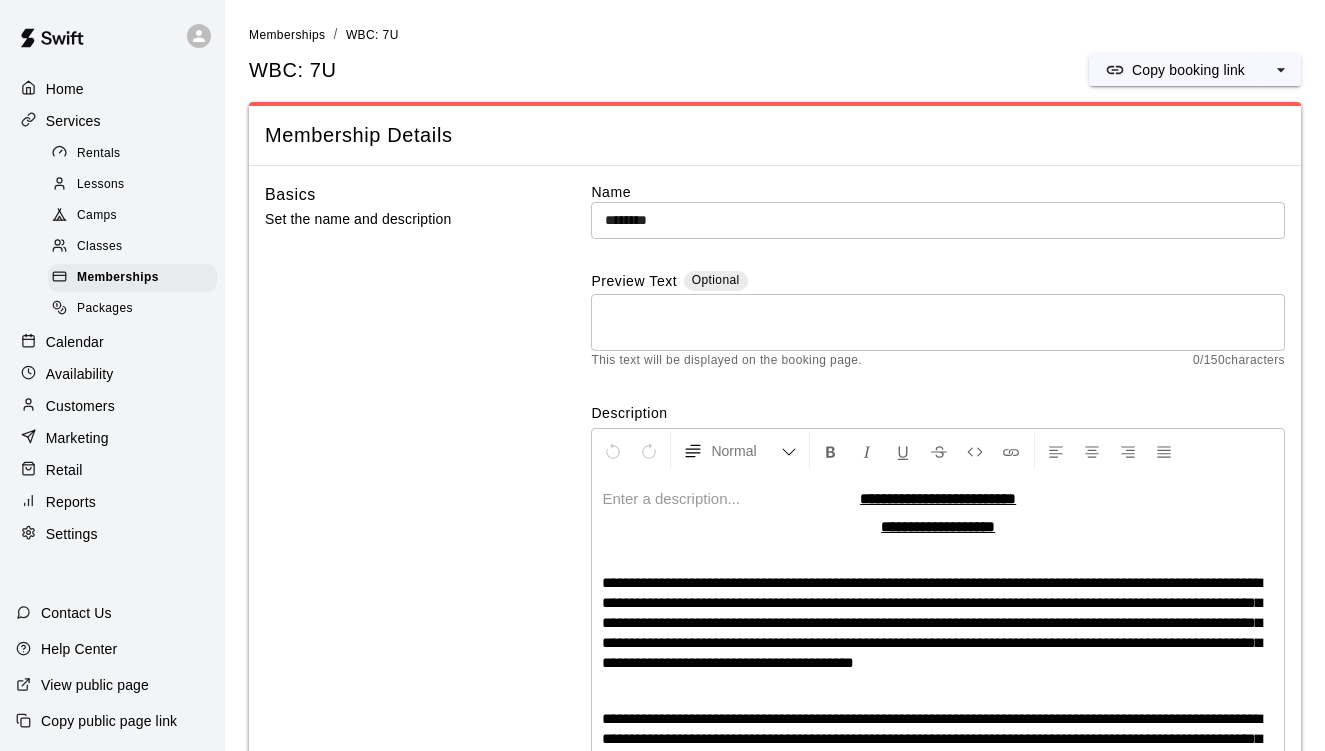 scroll, scrollTop: 682, scrollLeft: 0, axis: vertical 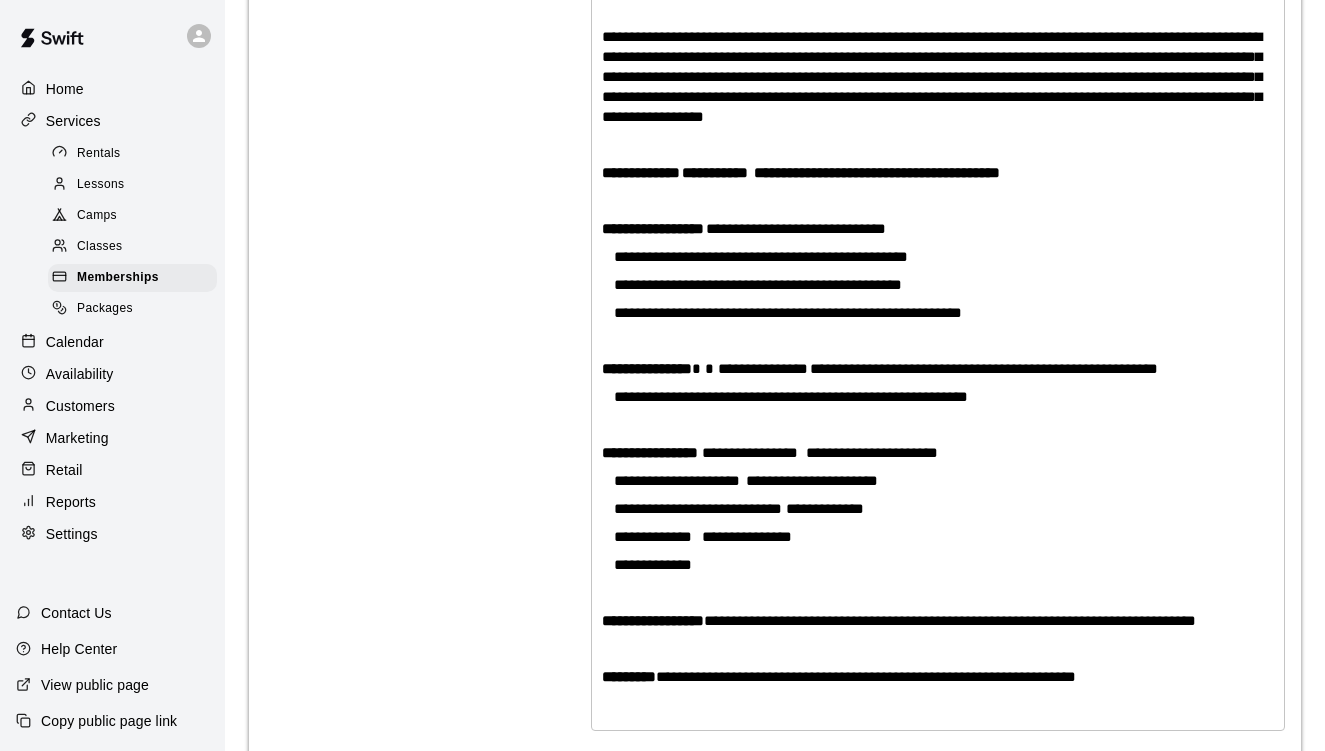 click on "**********" at bounding box center (775, 627) 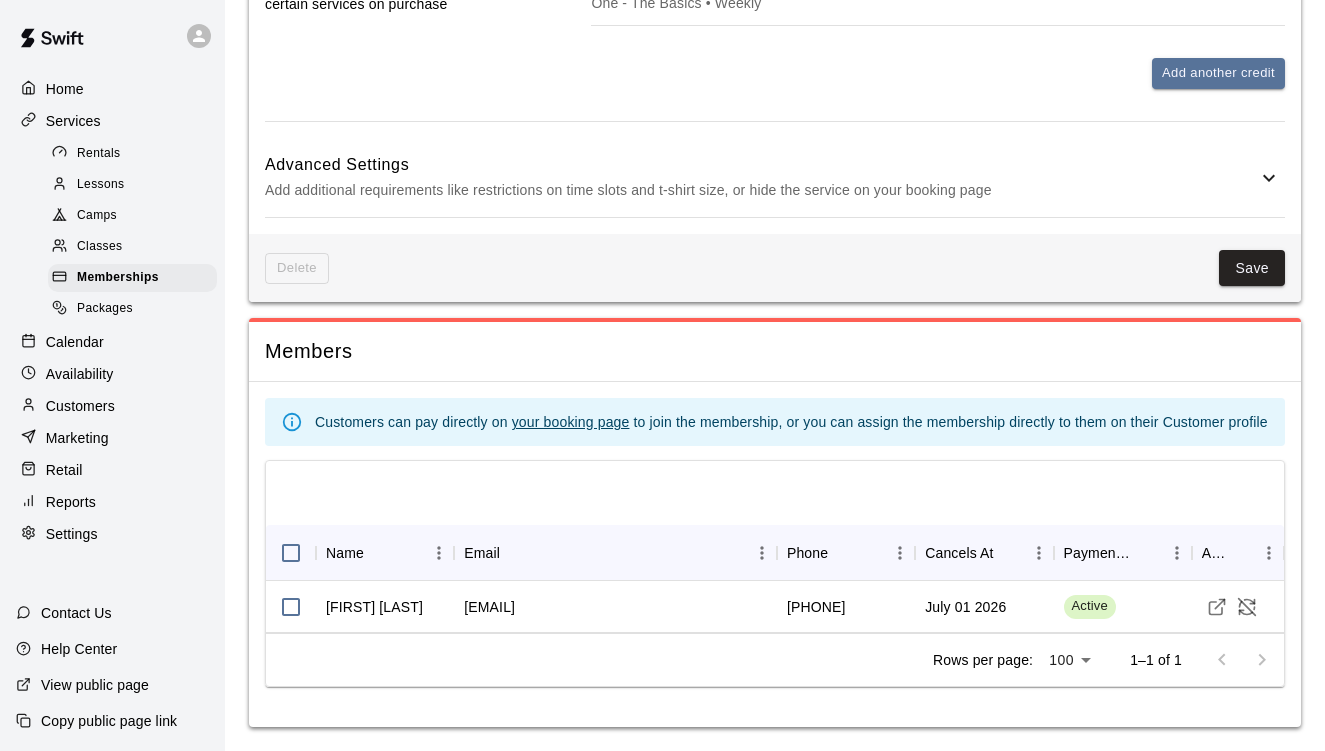 scroll, scrollTop: 1901, scrollLeft: 0, axis: vertical 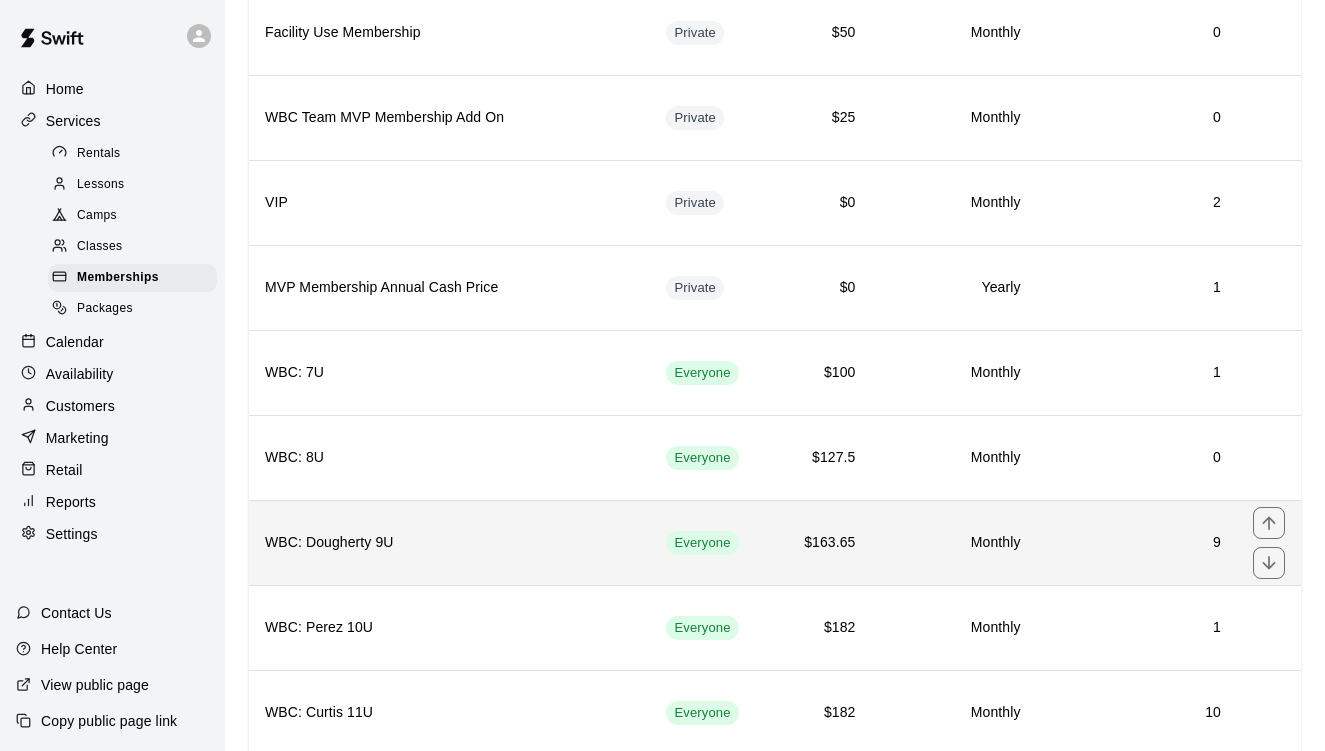 click on "9" at bounding box center (1137, 543) 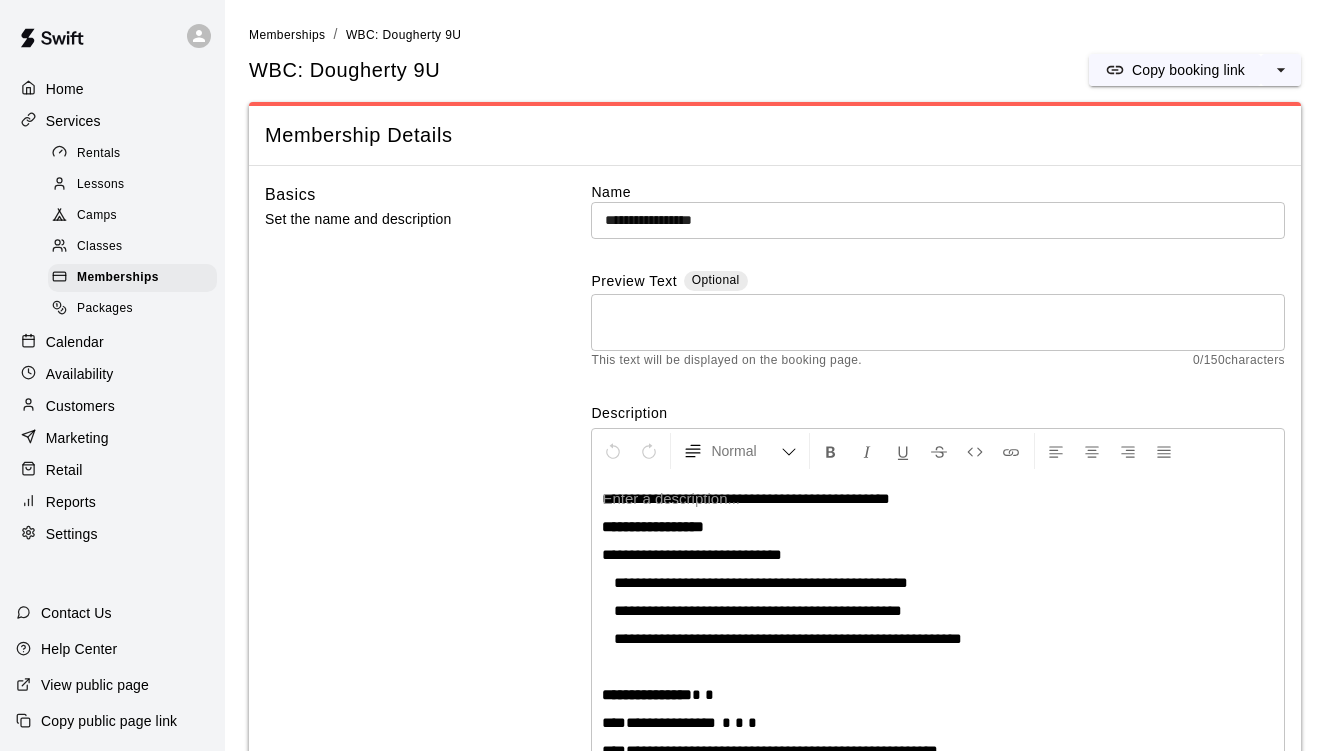 scroll, scrollTop: 314, scrollLeft: 0, axis: vertical 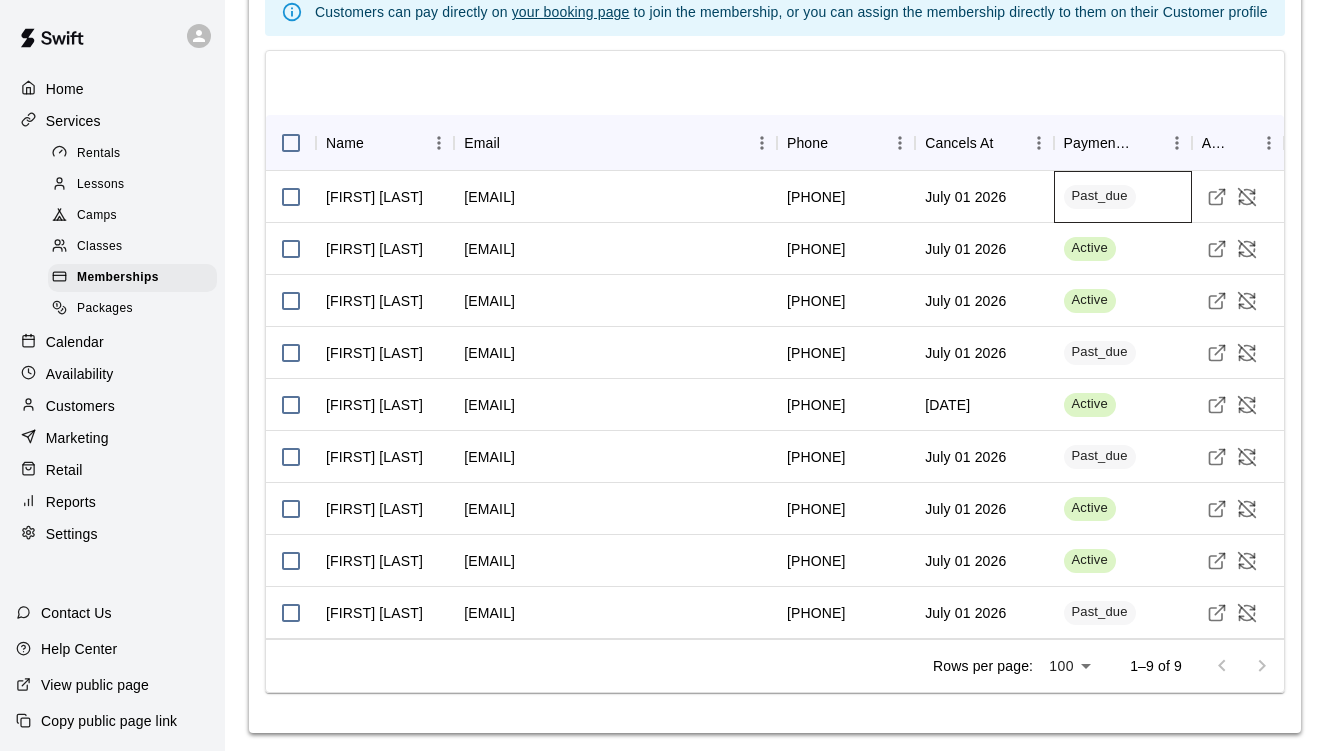 click on "Past_due" at bounding box center (1100, 197) 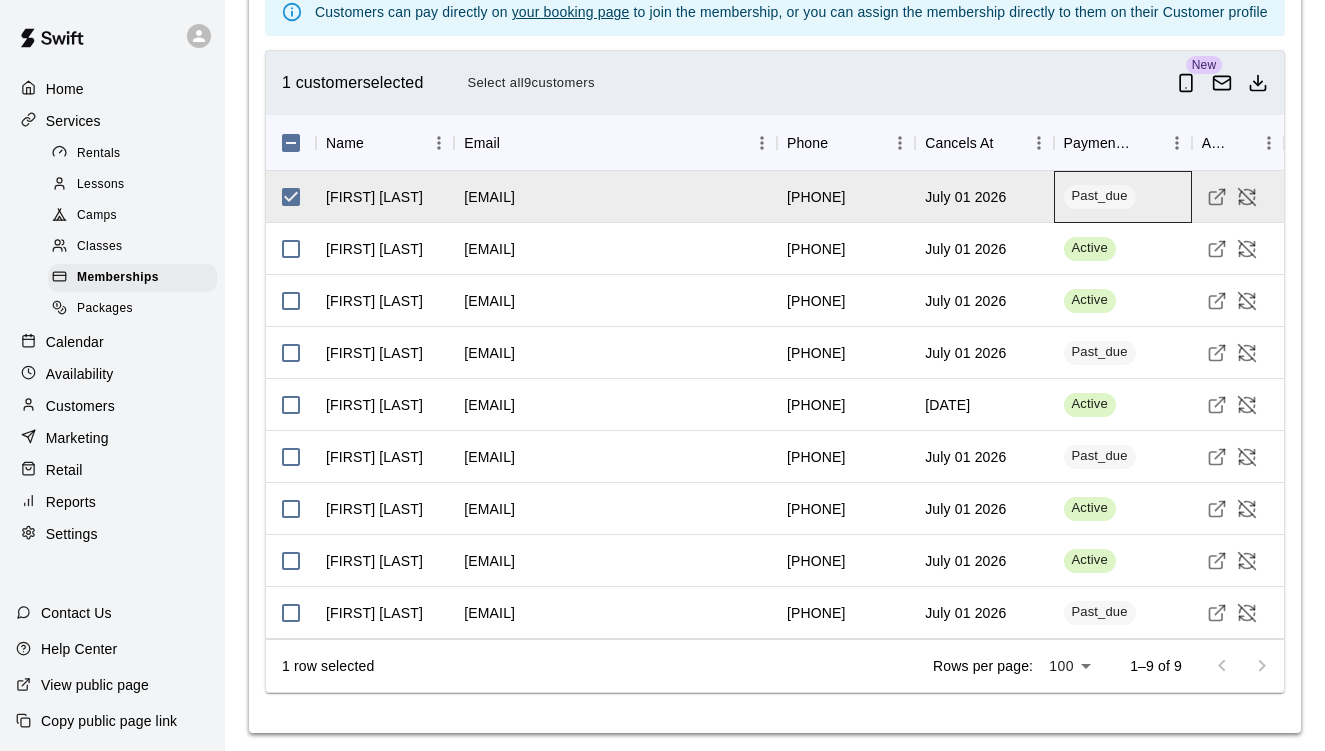 click on "Past_due" at bounding box center [1100, 197] 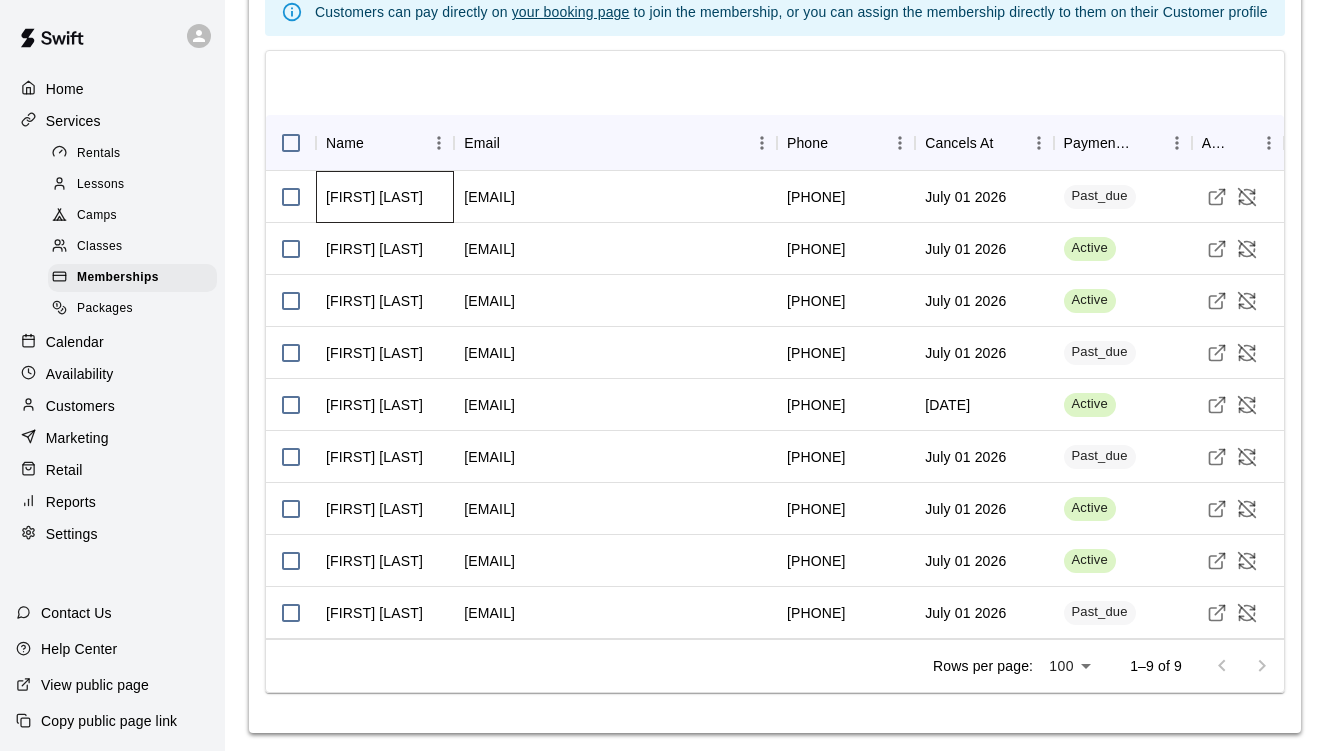 click on "[FIRST] [LAST]" at bounding box center [374, 197] 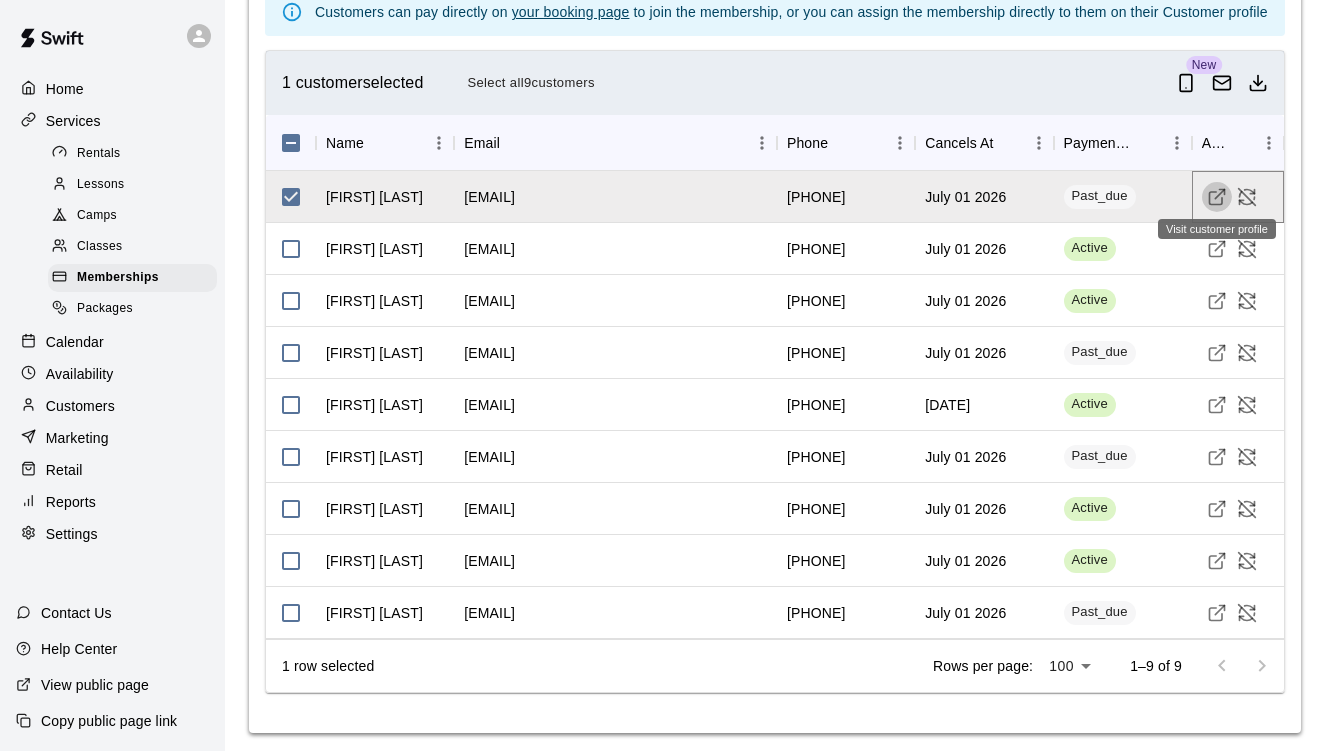 click 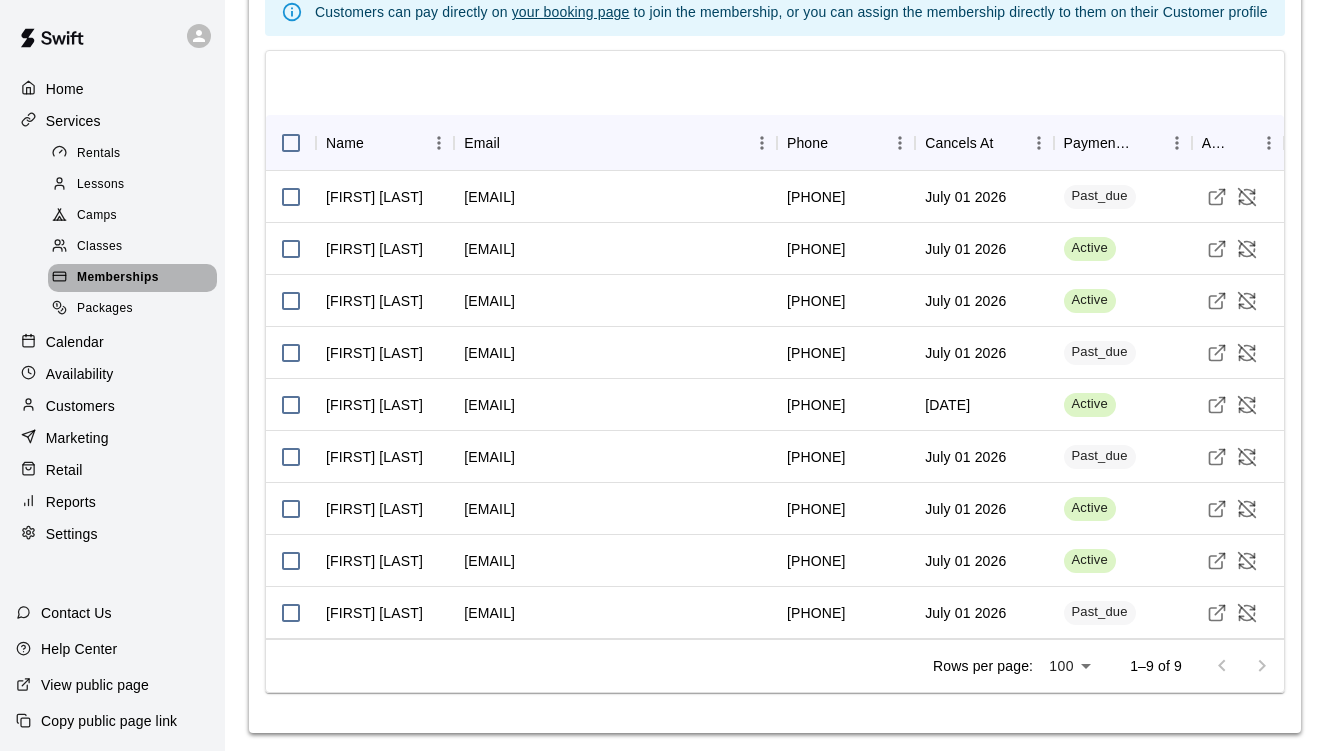 click on "Memberships" at bounding box center (132, 278) 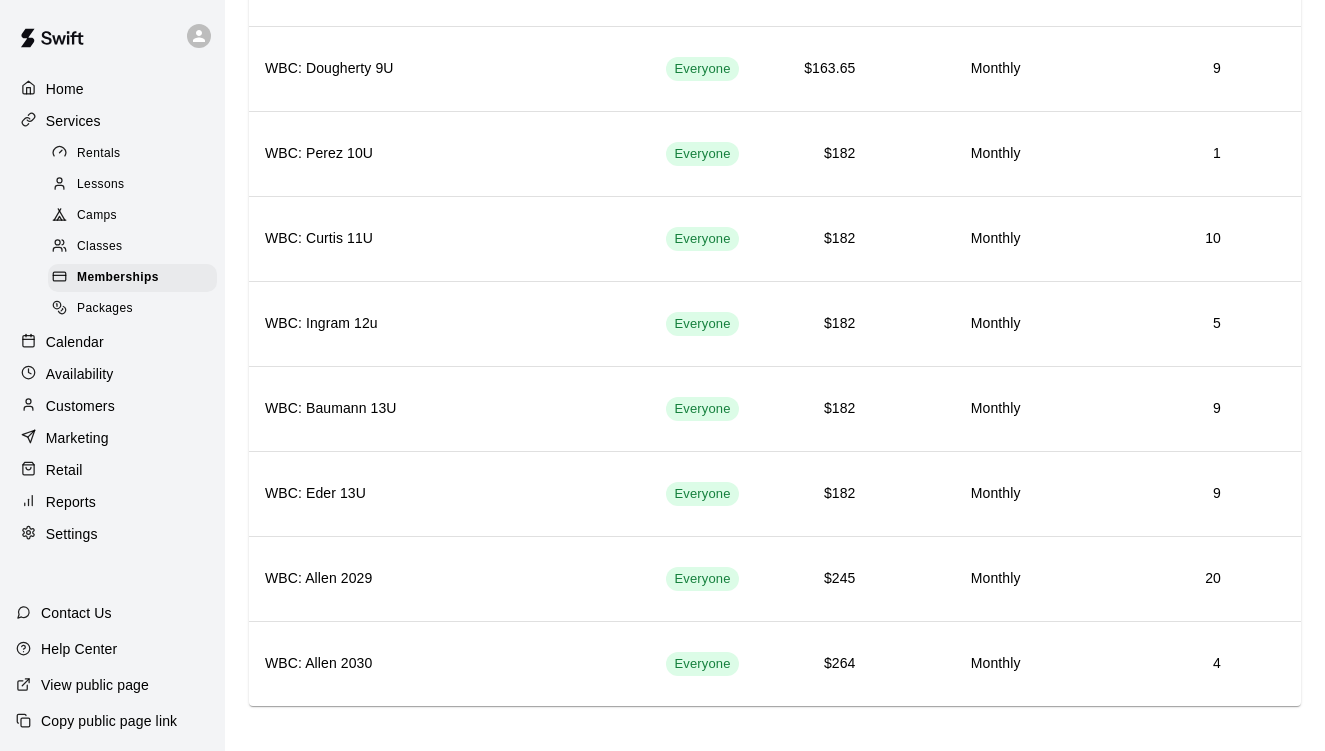 scroll, scrollTop: 1373, scrollLeft: 0, axis: vertical 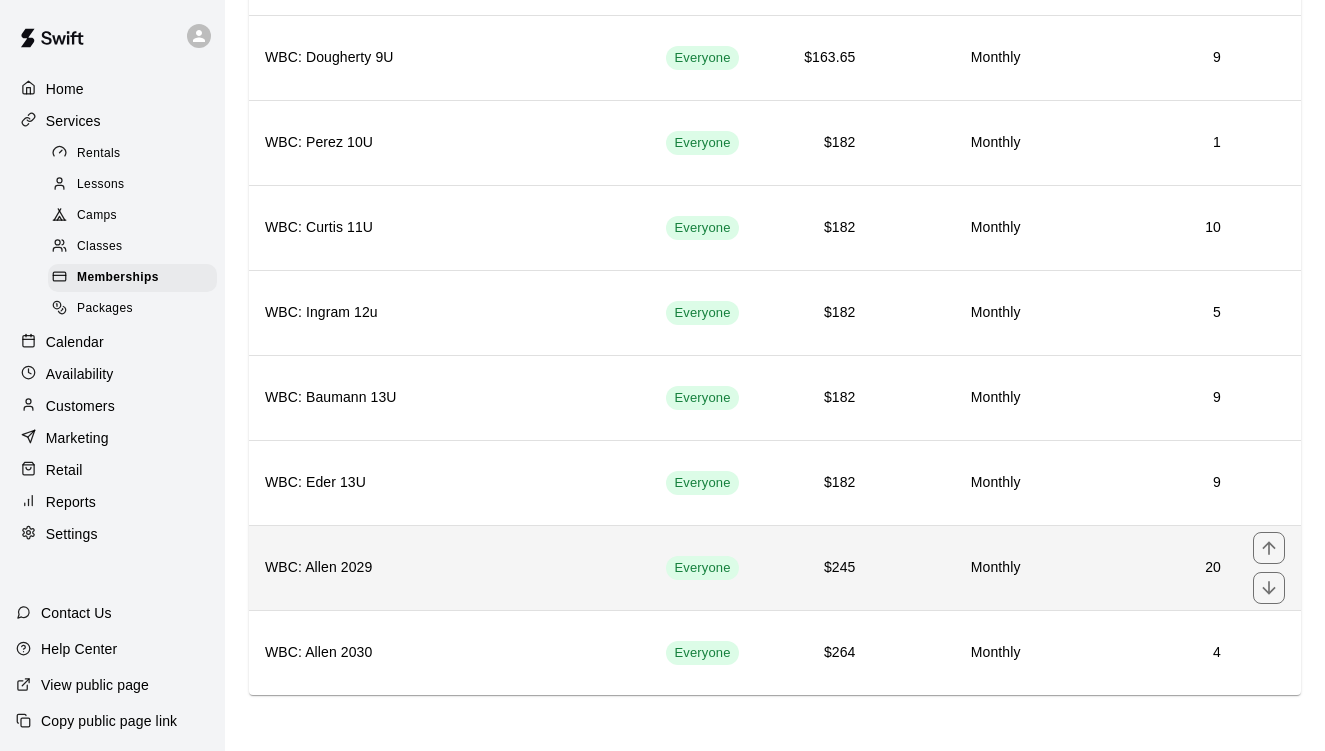 click on "20" at bounding box center (1137, 568) 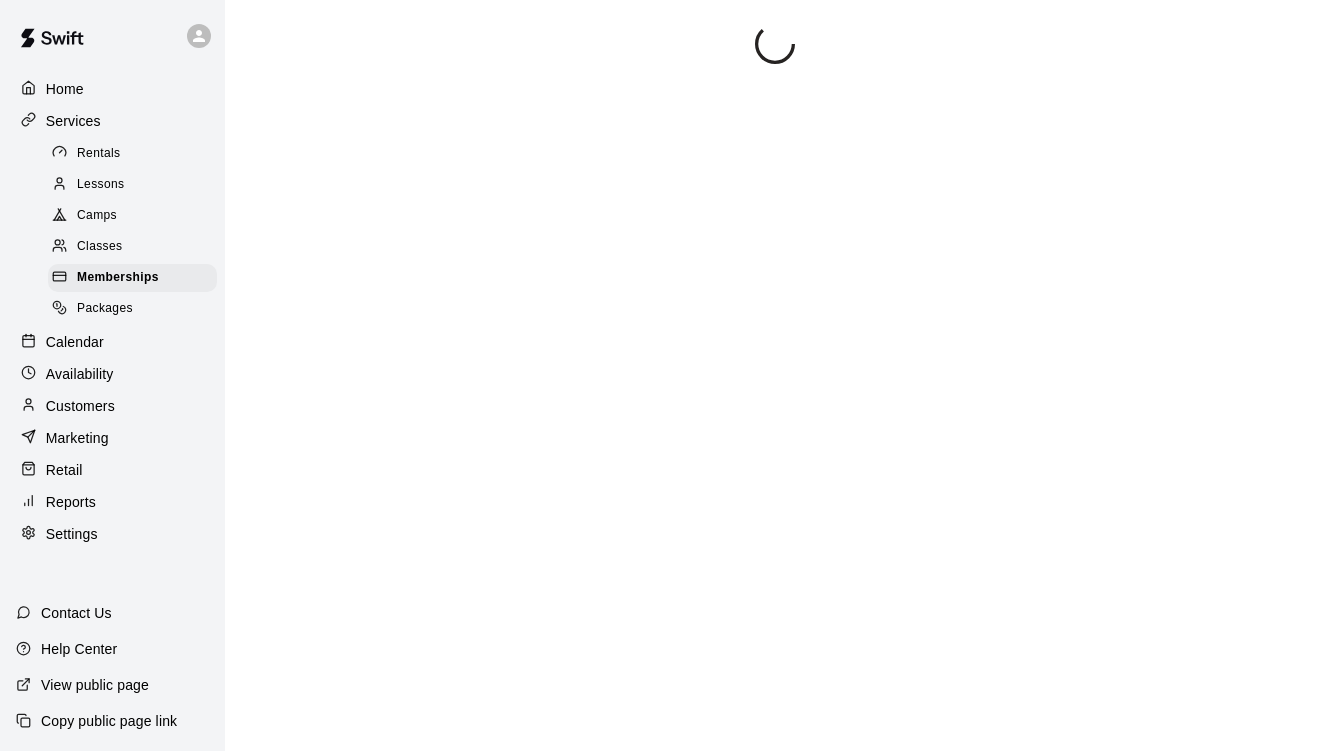 scroll, scrollTop: 466, scrollLeft: 0, axis: vertical 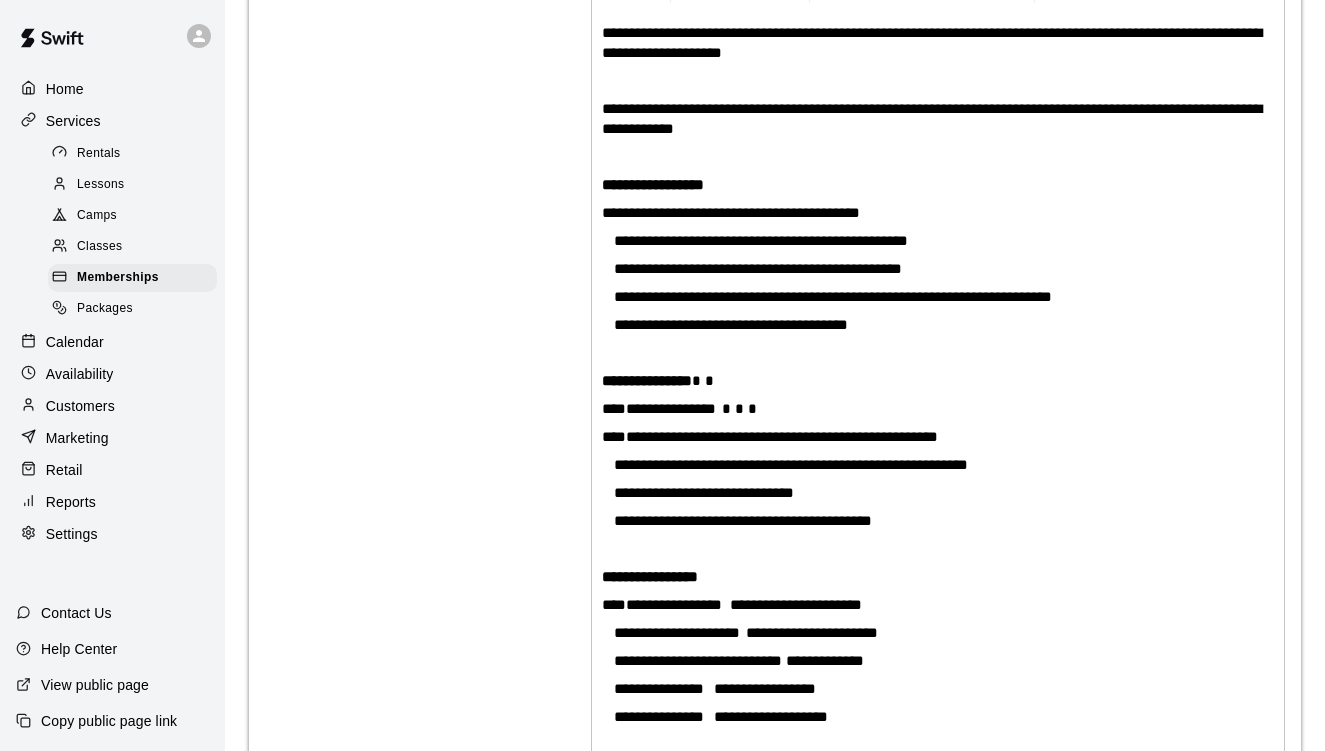 click on "**********" at bounding box center [775, 1249] 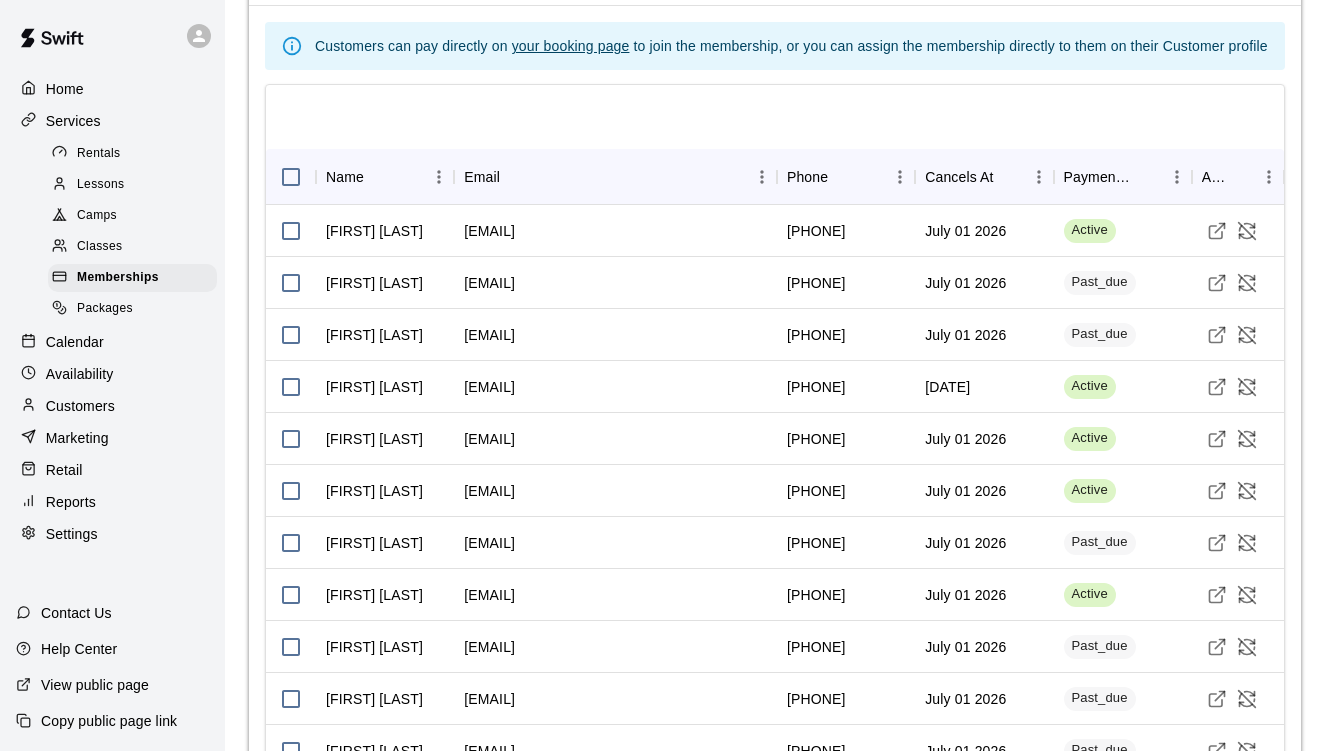 scroll, scrollTop: 2047, scrollLeft: 0, axis: vertical 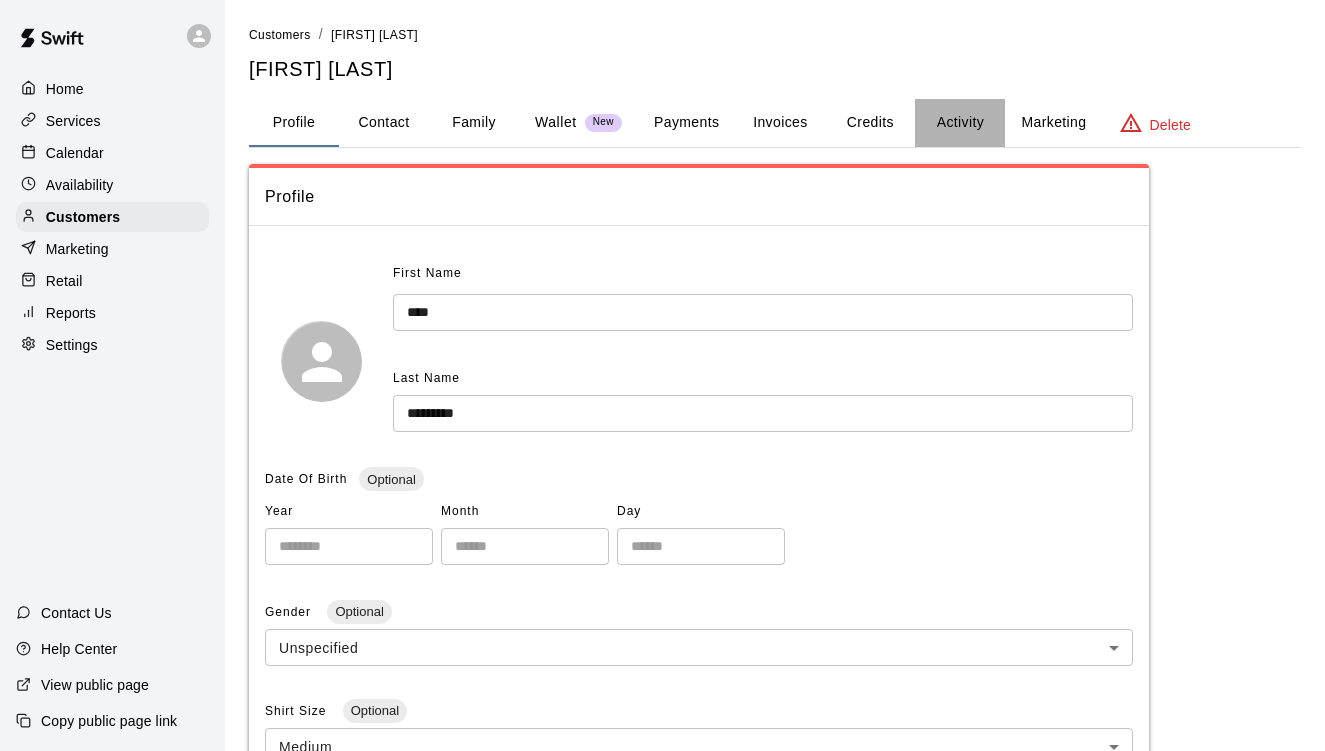 click on "Activity" at bounding box center [960, 123] 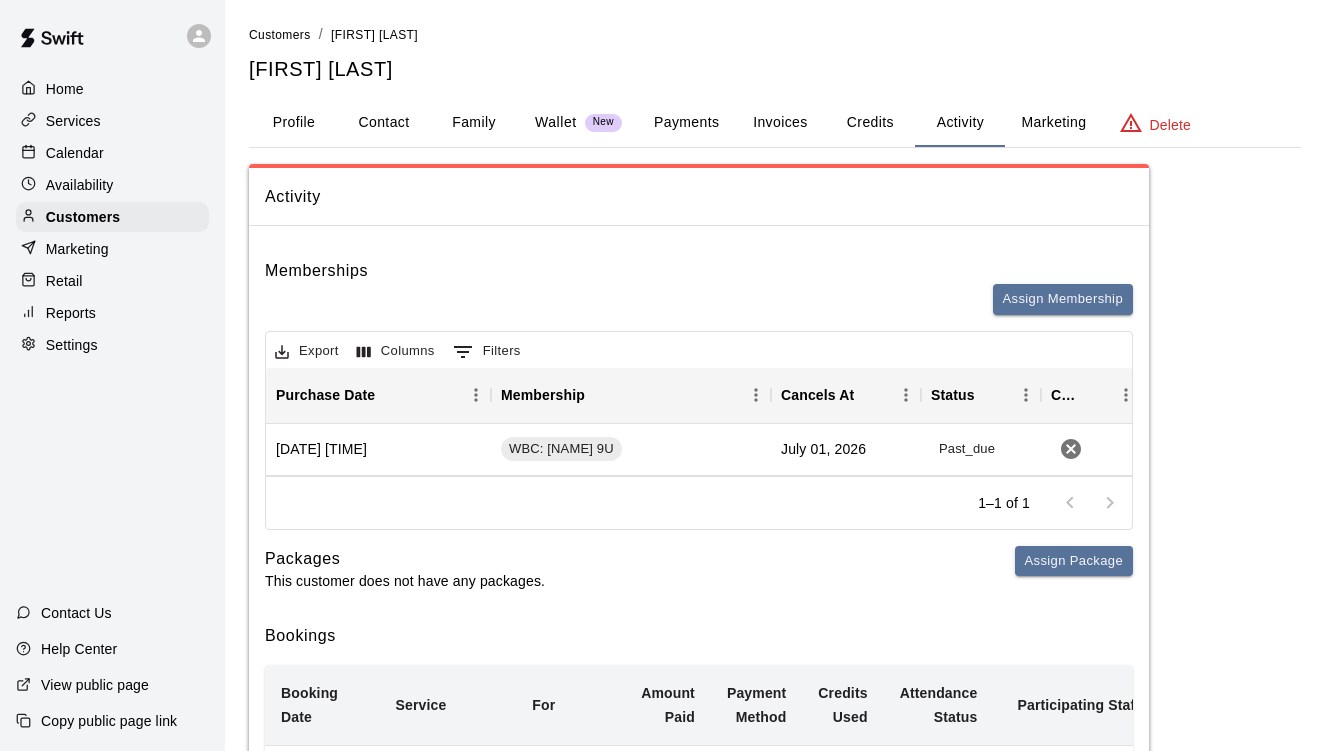 click on "Activity Memberships Assign Membership Export Columns 0 Filters Purchase Date Membership Cancels At Status Cancel June 30, 2025 2:08 PM WBC: Dougherty 9U July 01, 2026 Past_due 1–1 of 1 Packages This customer does not have any packages. Assign Package Bookings Booking Date   Service For Amount Paid Payment Method Credits Used Attendance Status Participating Staff July 18, 2025 9:00 AM Pitch-Hit-Run Competition 7-8 Age Division Axel  Dougherty N/A N/A N/A Unknown Chris Allen July 17, 2025 9:00 AM Summer Indoor Hitting Camp 9U-12U Axel  Dougherty 24.49 Card N/A Unknown Chris Allen July 16, 2025 9:00 AM Summer Indoor Hitting Camp 9U-12U Axel  Dougherty 24.49 Card N/A Unknown Chris Allen July 07, 2025 5:00 PM Tryouts 7U-8U-9U-10U Axel  Dougherty 0 Coupon N/A Unknown Chris Allen Rows per page: 10 ** 1–4 of 4" at bounding box center (775, 728) 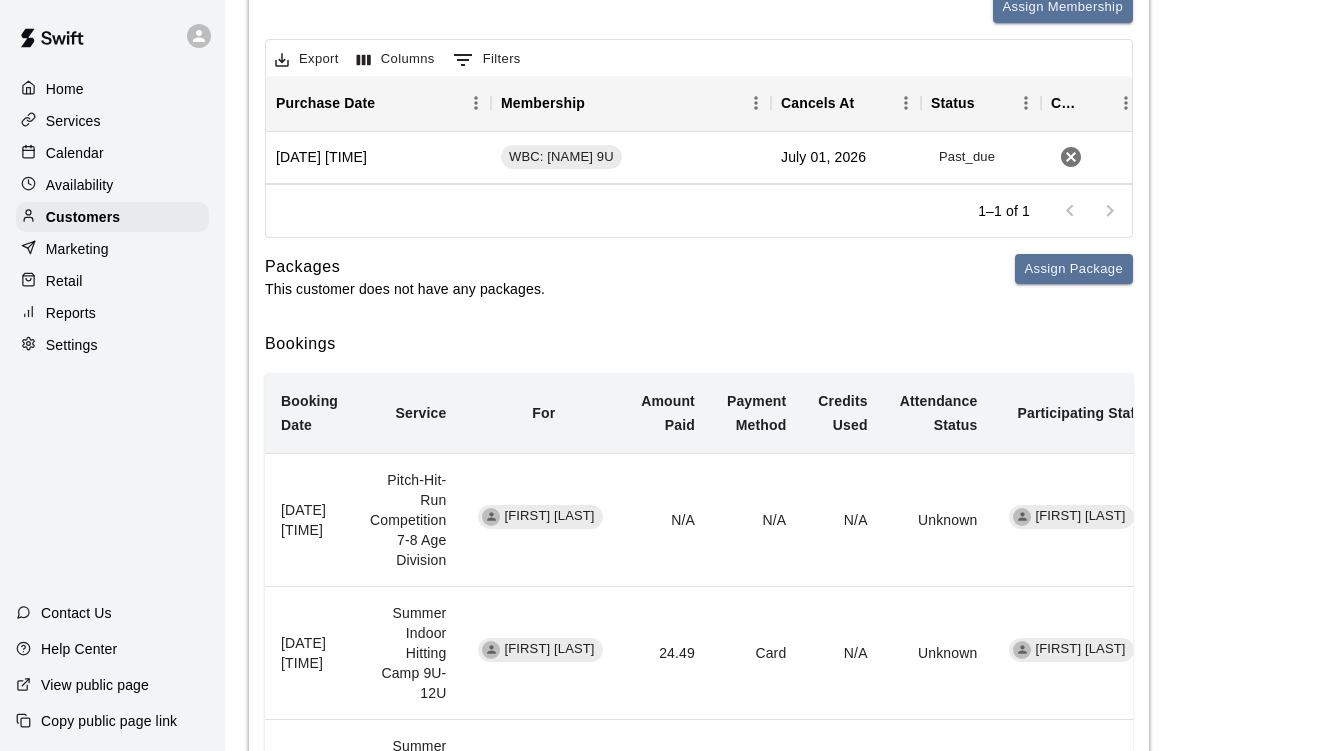 scroll, scrollTop: 297, scrollLeft: 0, axis: vertical 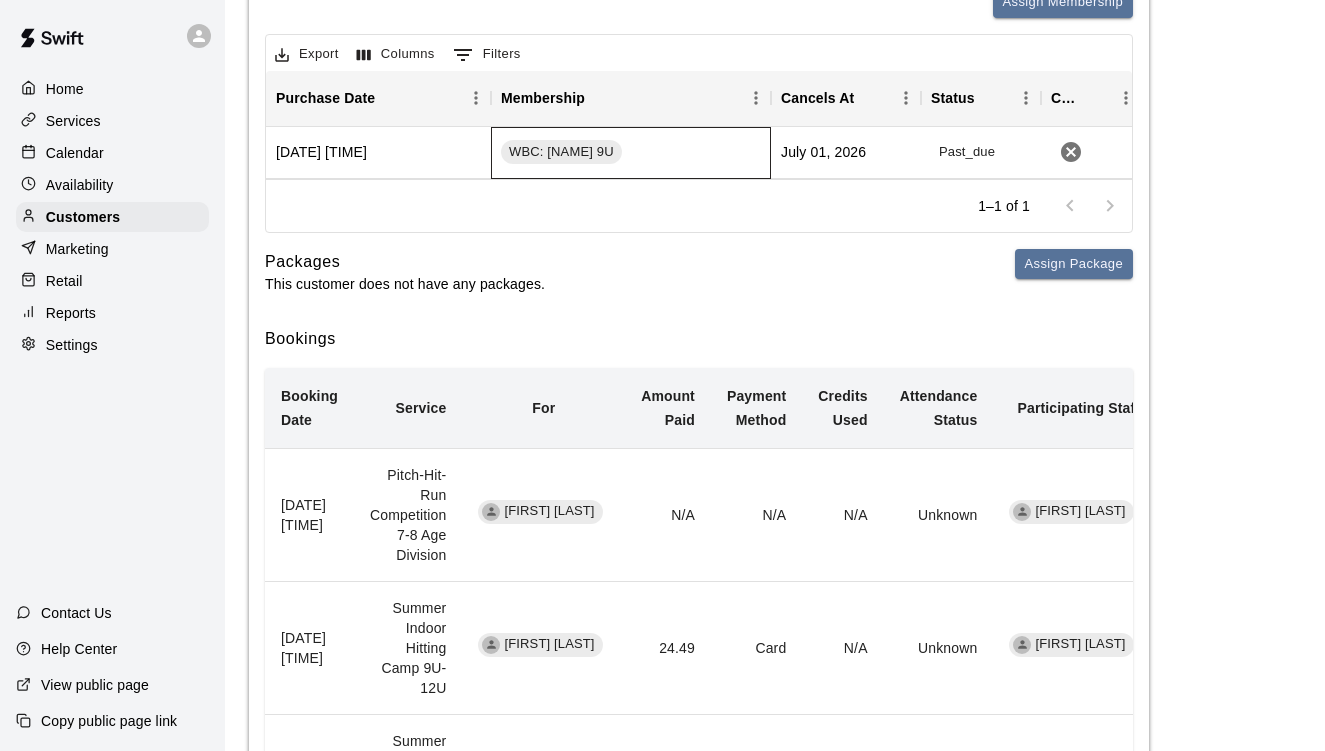 click on "WBC: Dougherty 9U" at bounding box center [631, 153] 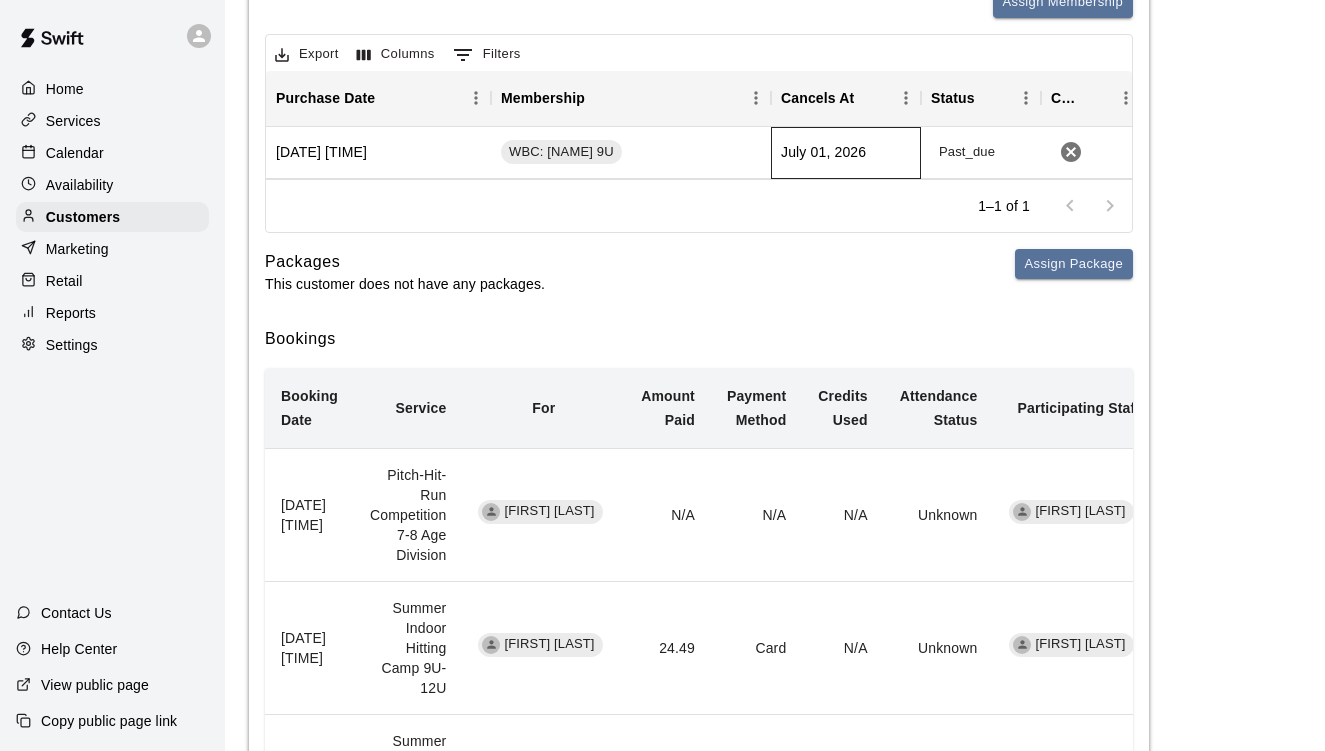 click on "July 01, 2026" at bounding box center [846, 153] 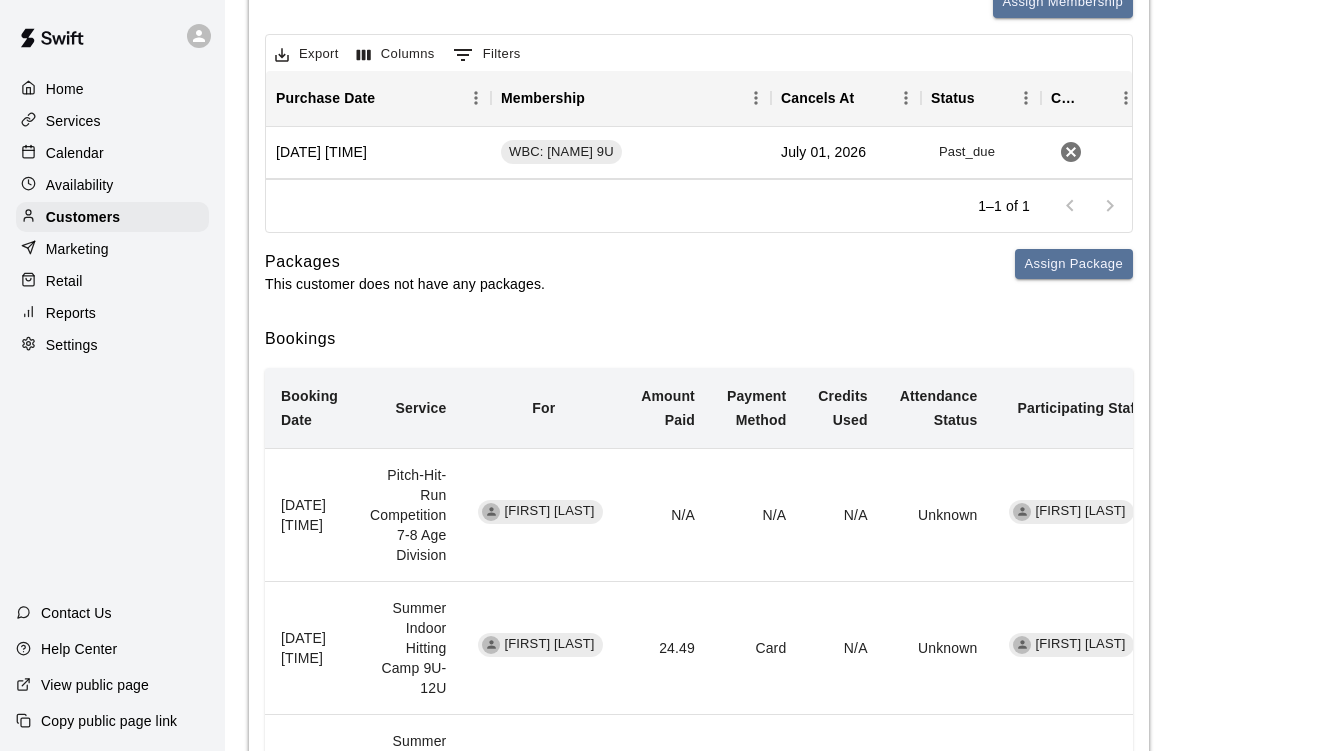 click on "Activity Memberships Assign Membership Export Columns 0 Filters Purchase Date Membership Cancels At Status Cancel June 30, 2025 2:08 PM WBC: Dougherty 9U July 01, 2026 Past_due 1–1 of 1 Packages This customer does not have any packages. Assign Package Bookings Booking Date   Service For Amount Paid Payment Method Credits Used Attendance Status Participating Staff July 18, 2025 9:00 AM Pitch-Hit-Run Competition 7-8 Age Division Axel  Dougherty N/A N/A N/A Unknown Chris Allen July 17, 2025 9:00 AM Summer Indoor Hitting Camp 9U-12U Axel  Dougherty 24.49 Card N/A Unknown Chris Allen July 16, 2025 9:00 AM Summer Indoor Hitting Camp 9U-12U Axel  Dougherty 24.49 Card N/A Unknown Chris Allen July 07, 2025 5:00 PM Tryouts 7U-8U-9U-10U Axel  Dougherty 0 Coupon N/A Unknown Chris Allen Rows per page: 10 ** 1–4 of 4" at bounding box center (775, 431) 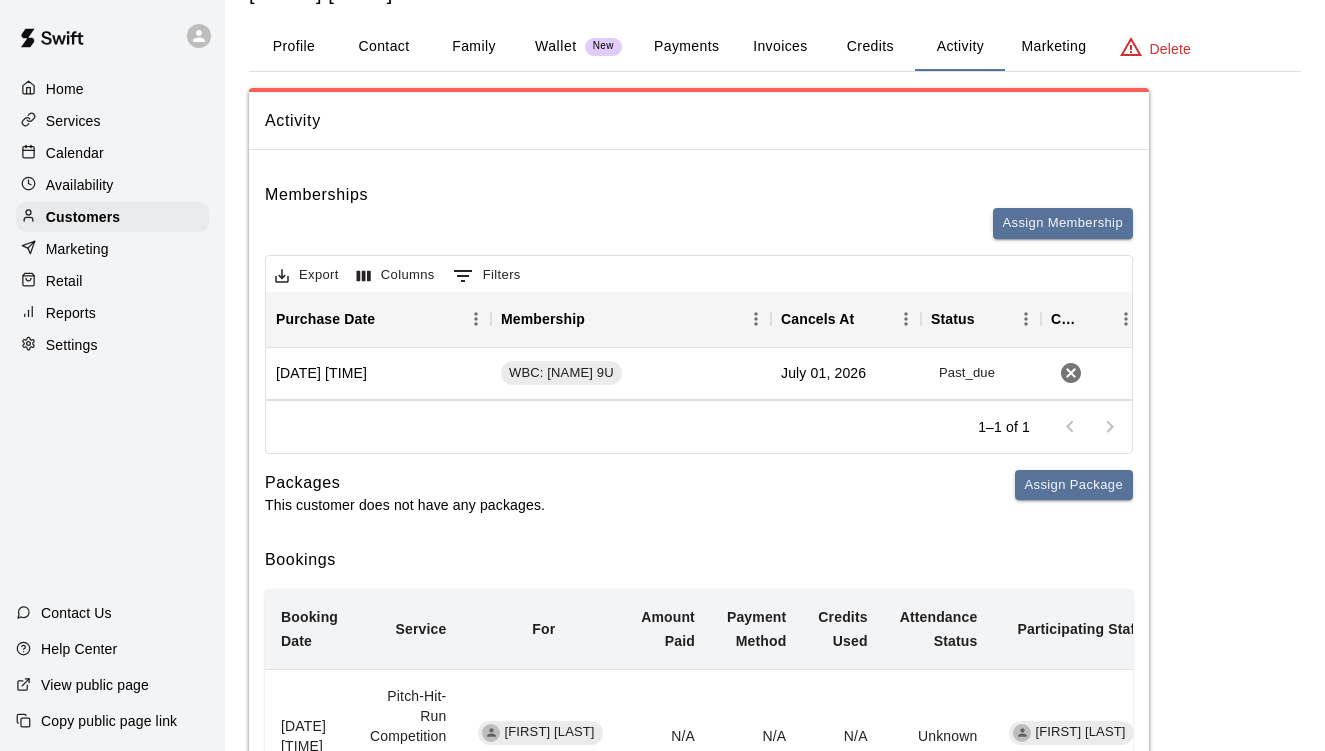 scroll, scrollTop: 52, scrollLeft: 0, axis: vertical 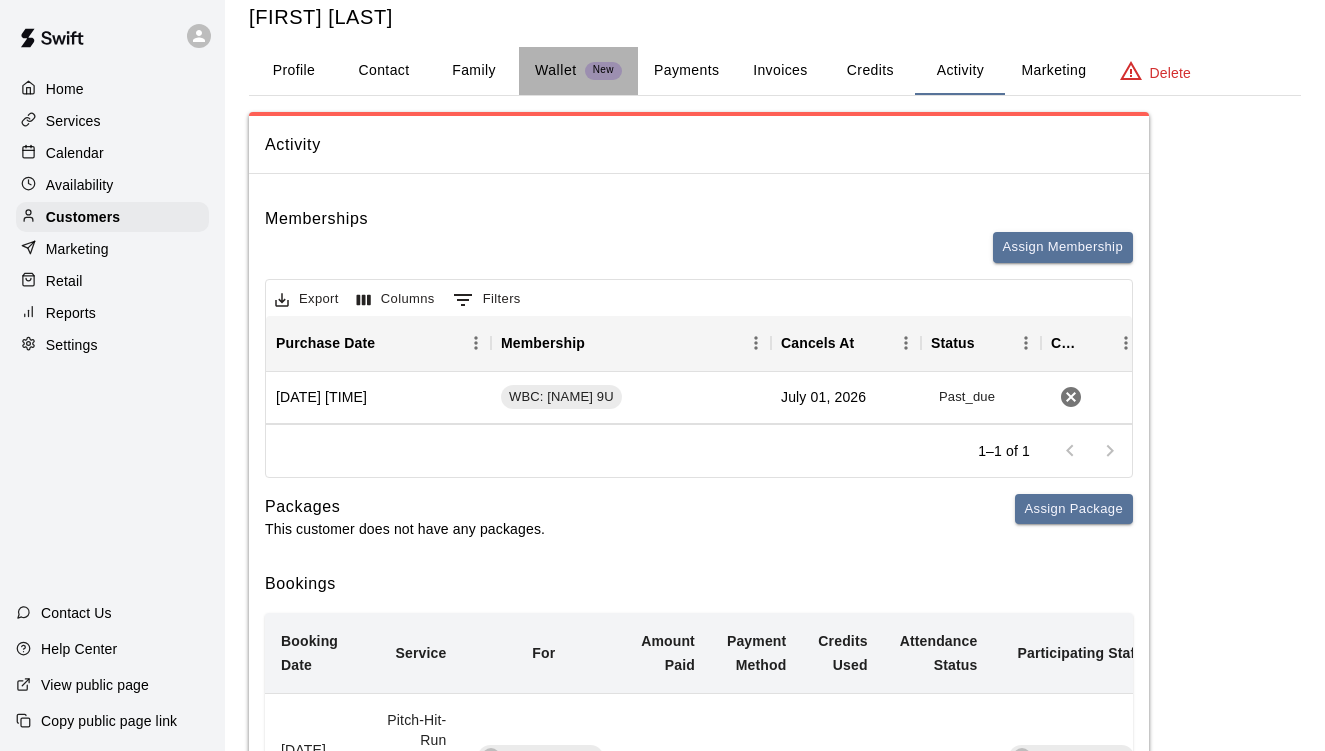 click on "Wallet" at bounding box center (556, 70) 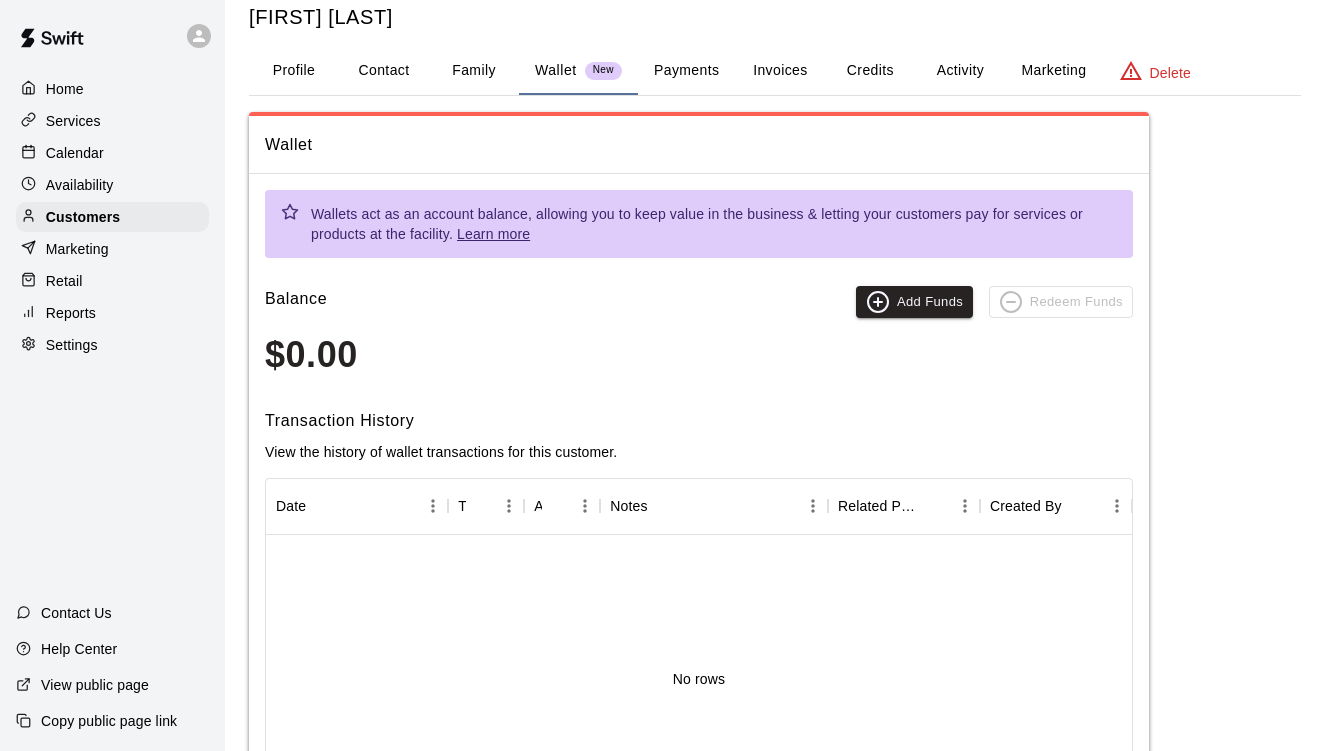 click on "Wallet Wallets act as an account balance, allowing you to keep value in the business & letting your customers pay for services or products at the facility.   Learn more Balance Add Funds Redeem Funds $0.00 Transaction History View the history of wallet transactions for this customer. Date Type Amount Notes Related Payment ID Created By No rows Rows per page: 100 *** 0–0 of 0" at bounding box center (775, 504) 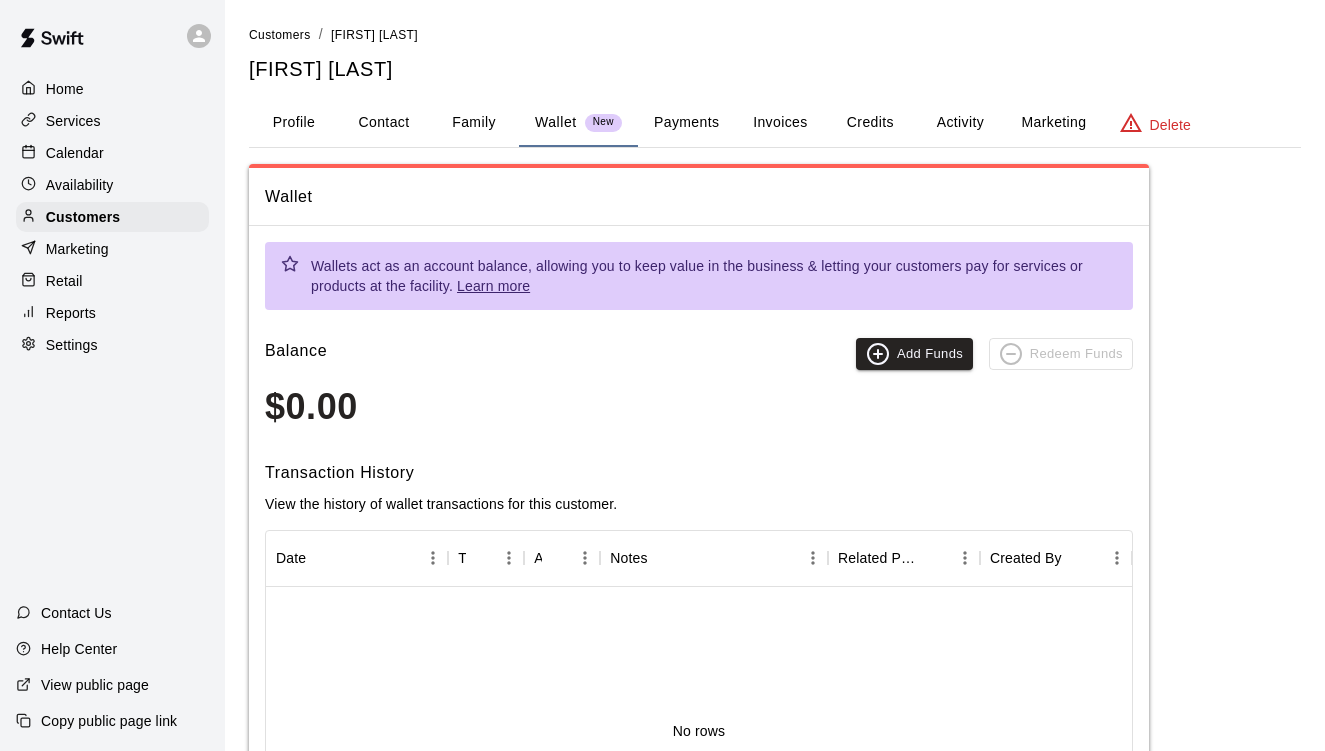 scroll, scrollTop: 0, scrollLeft: 0, axis: both 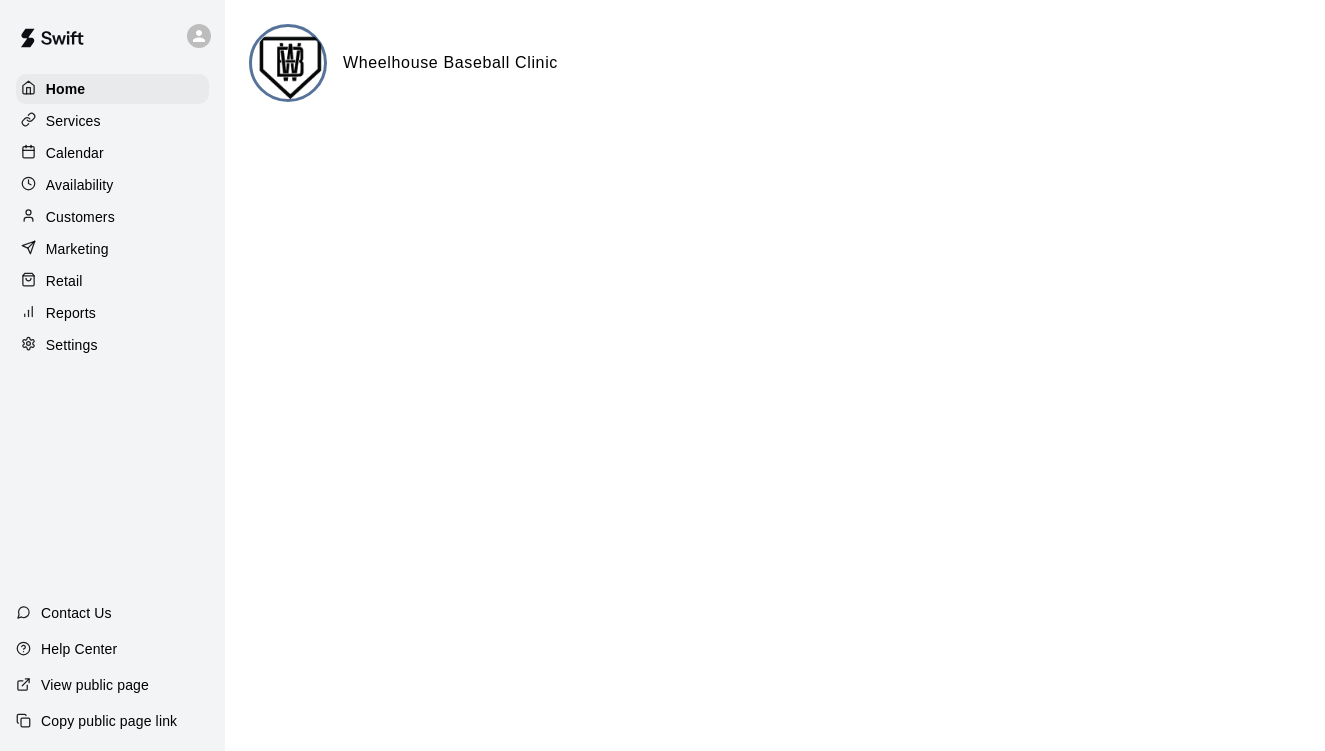 click on "Services" at bounding box center (73, 121) 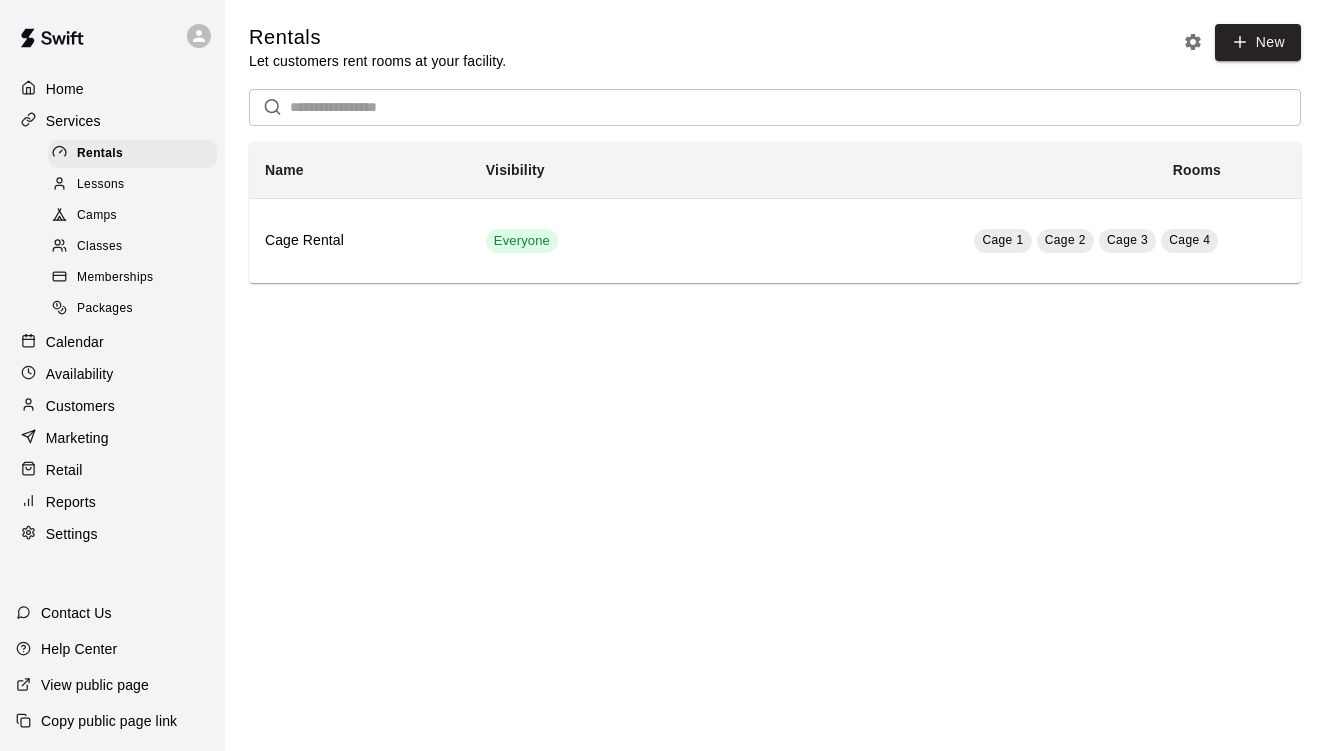 click on "Memberships" at bounding box center (115, 278) 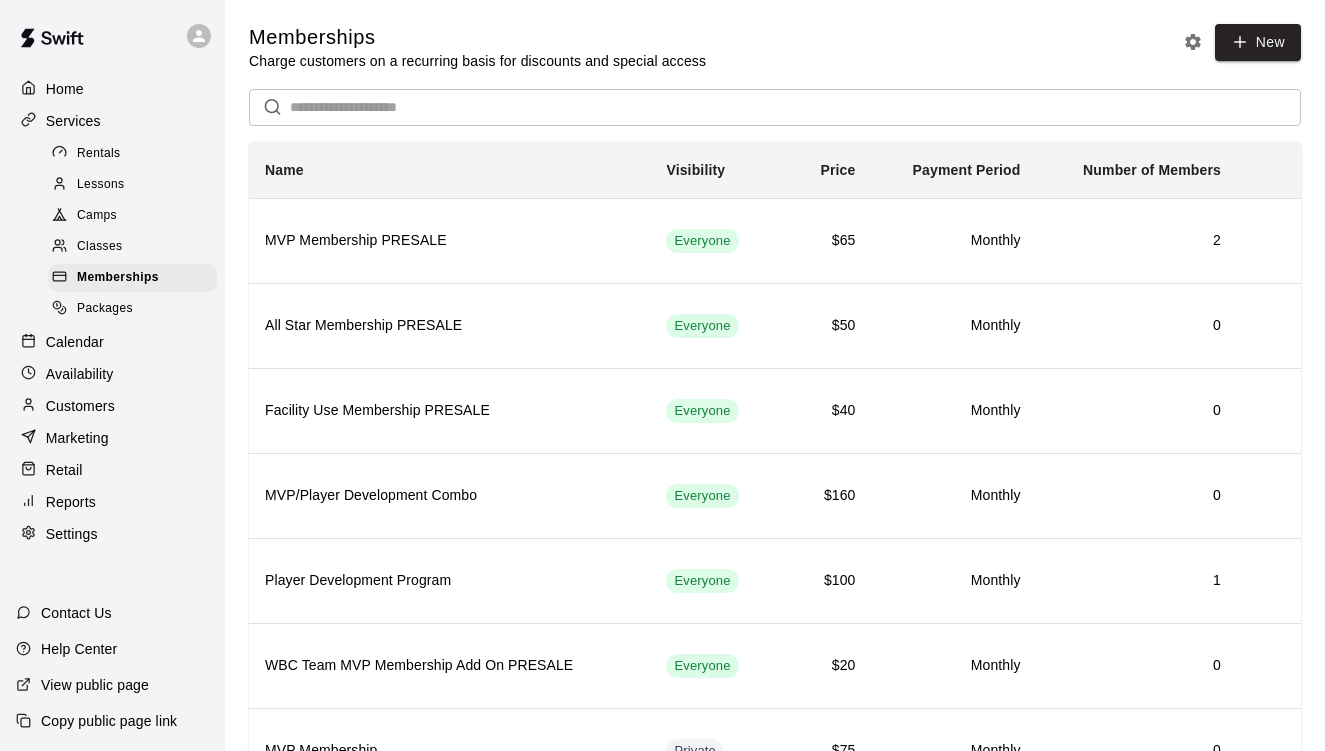click on "Memberships Charge customers on a recurring basis for discounts and special access   New ​ Name Visibility Price Payment Period Number of Members MVP Membership PRESALE Everyone $65 Monthly 2 All Star Membership  PRESALE Everyone $50 Monthly 0 Facility Use Membership PRESALE Everyone $40 Monthly 0 MVP/Player Development Combo Everyone $160 Monthly 0 Player Development Program Everyone $100 Monthly 1 WBC Team MVP Membership Add On PRESALE Everyone $20 Monthly 0 MVP Membership Private $75 Monthly 0 All Star Membership  Private $60 Monthly 0 Facility Use Membership Private $50 Monthly 0 WBC Team MVP Membership Add On Private $25 Monthly 0 VIP Private $0 Monthly 2 MVP Membership Annual Cash Price Private $0 Yearly 1 WBC: 7U  Everyone $100 Monthly 1 WBC: 8U Everyone $127.5 Monthly 0 WBC: Dougherty 9U Everyone $163.65 Monthly 9 WBC: Perez 10U Everyone $182 Monthly 1 WBC: Curtis 11U Everyone $182 Monthly 10 WBC: Ingram 12u Everyone $182 Monthly 5 WBC: Baumann 13U Everyone $182 Monthly 9 WBC: Eder 13U Everyone $182" at bounding box center (775, 1046) 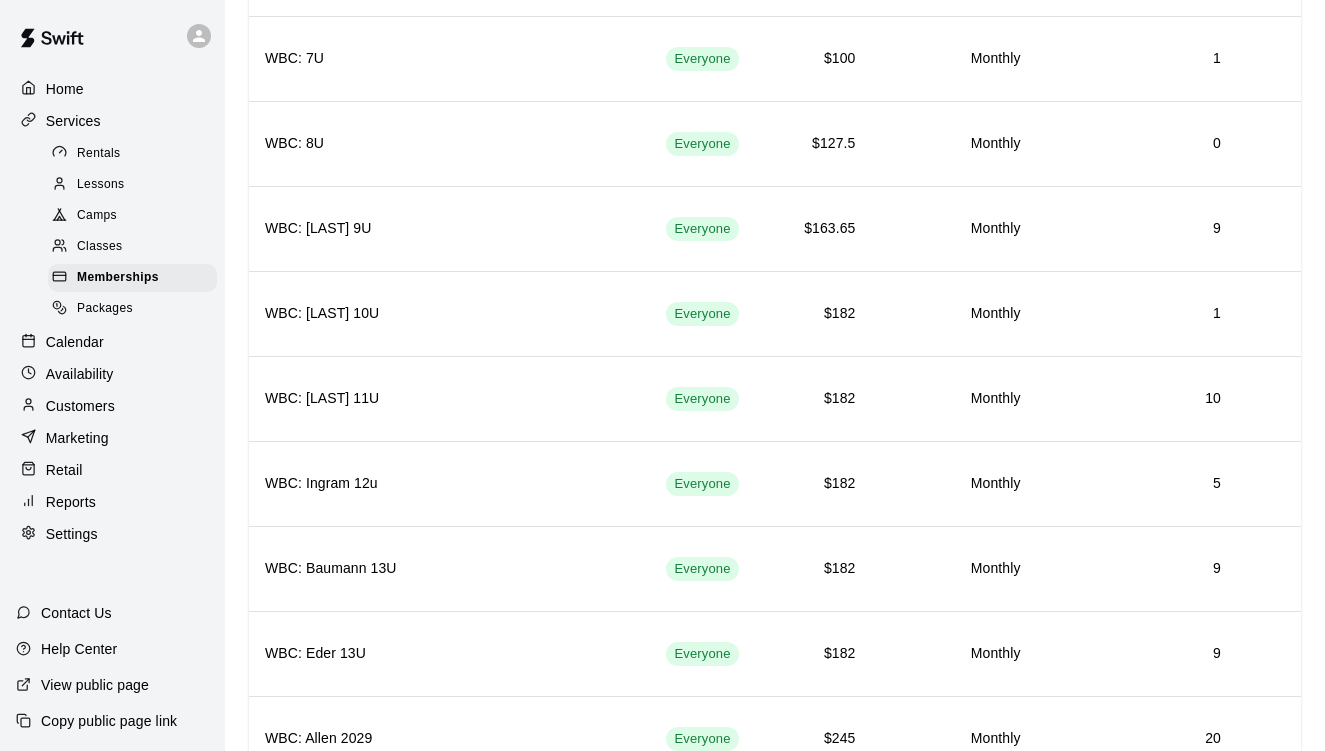 scroll, scrollTop: 1213, scrollLeft: 0, axis: vertical 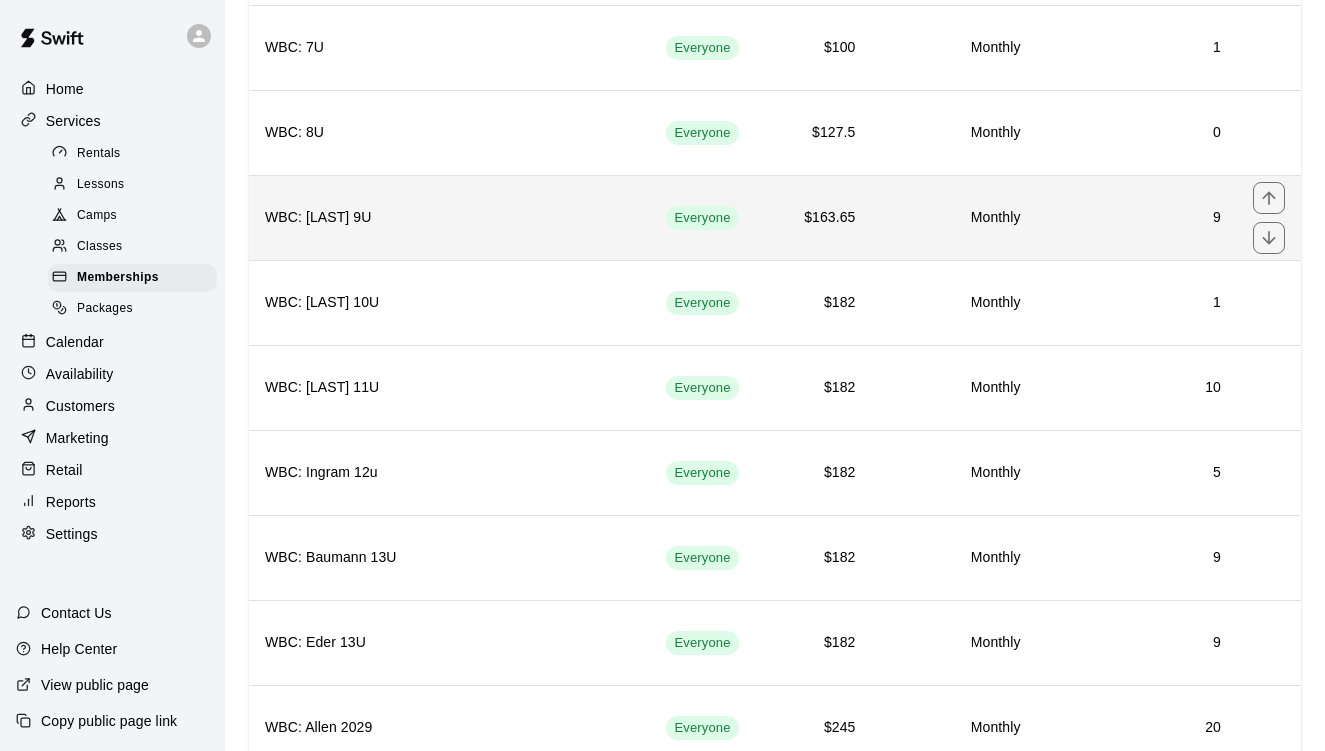 click on "9" at bounding box center (1137, 218) 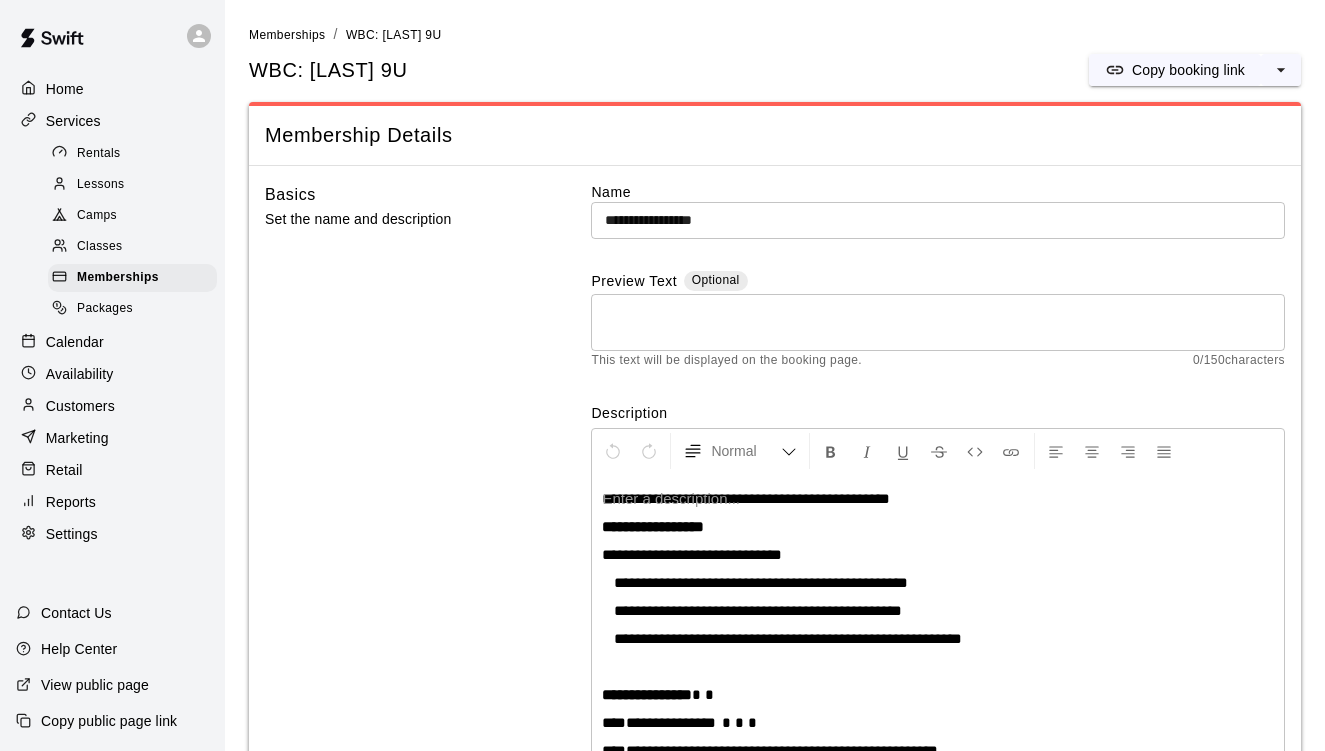 scroll, scrollTop: 314, scrollLeft: 0, axis: vertical 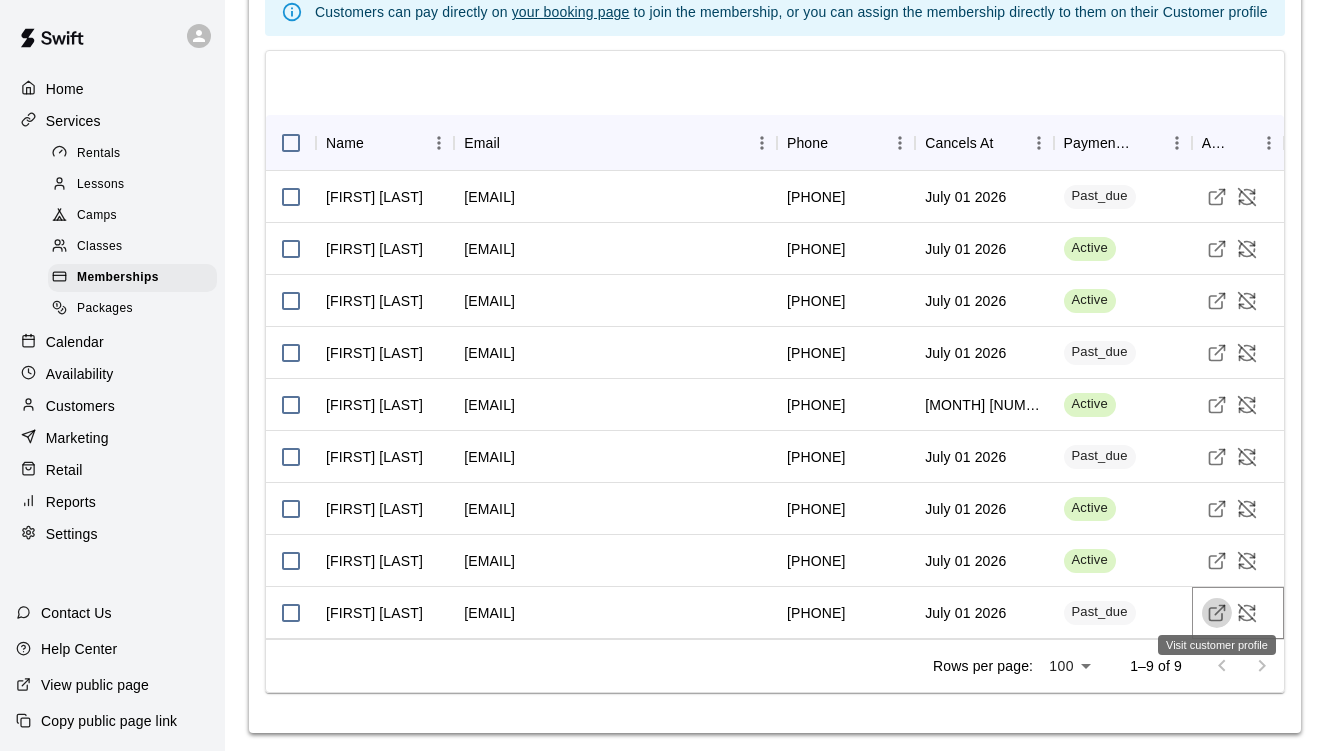 click 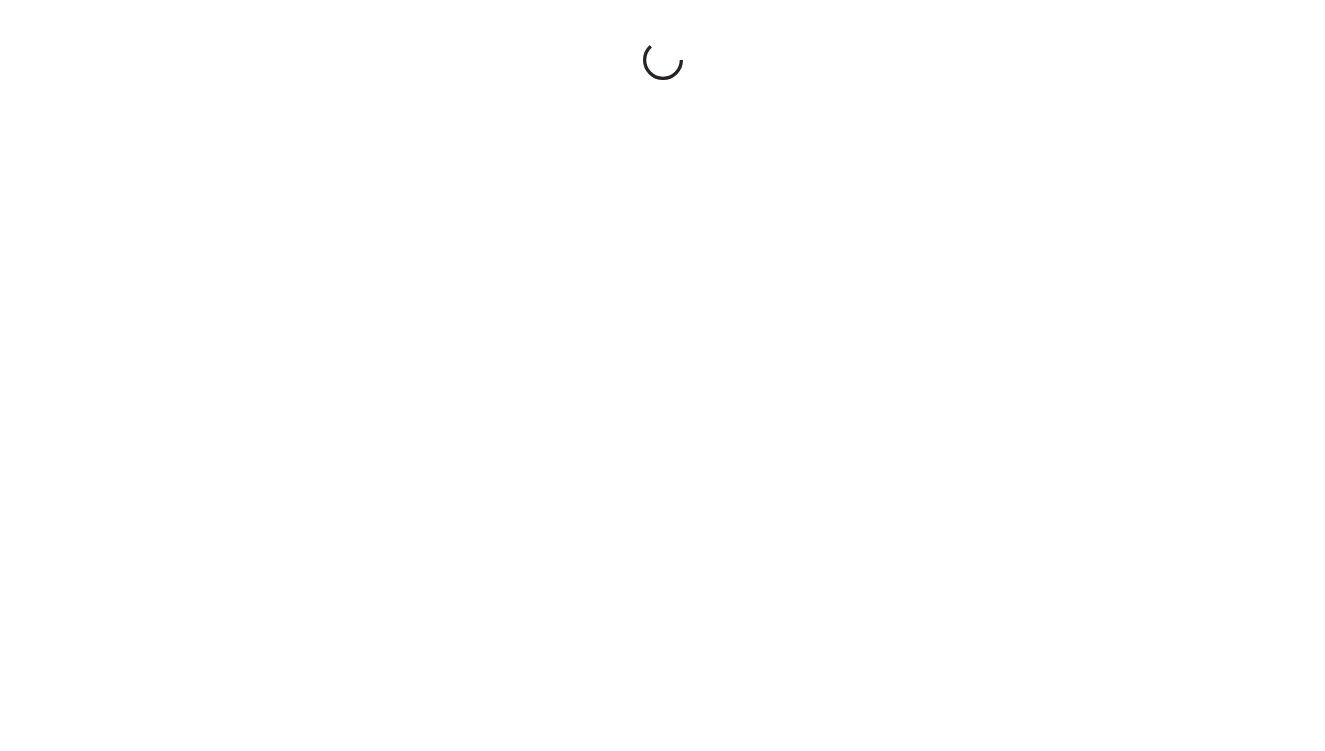 scroll, scrollTop: 0, scrollLeft: 0, axis: both 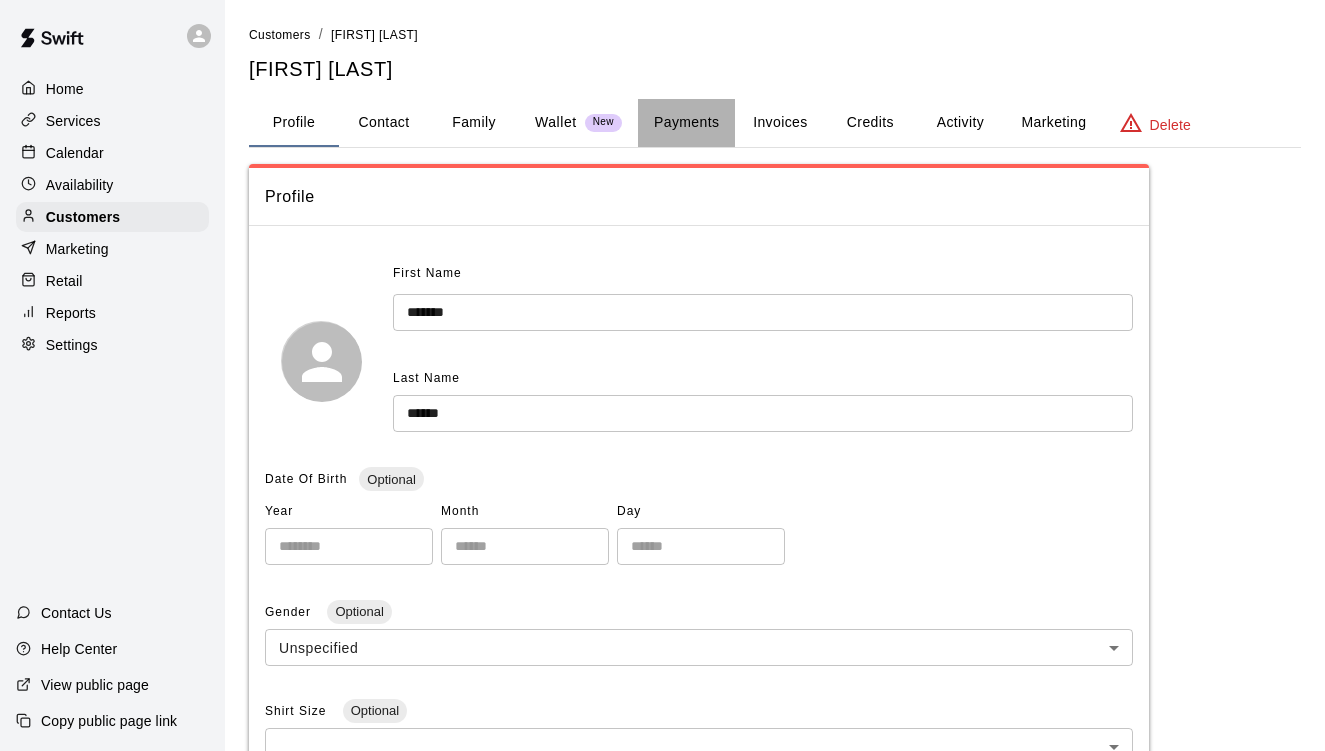 click on "Payments" at bounding box center (686, 123) 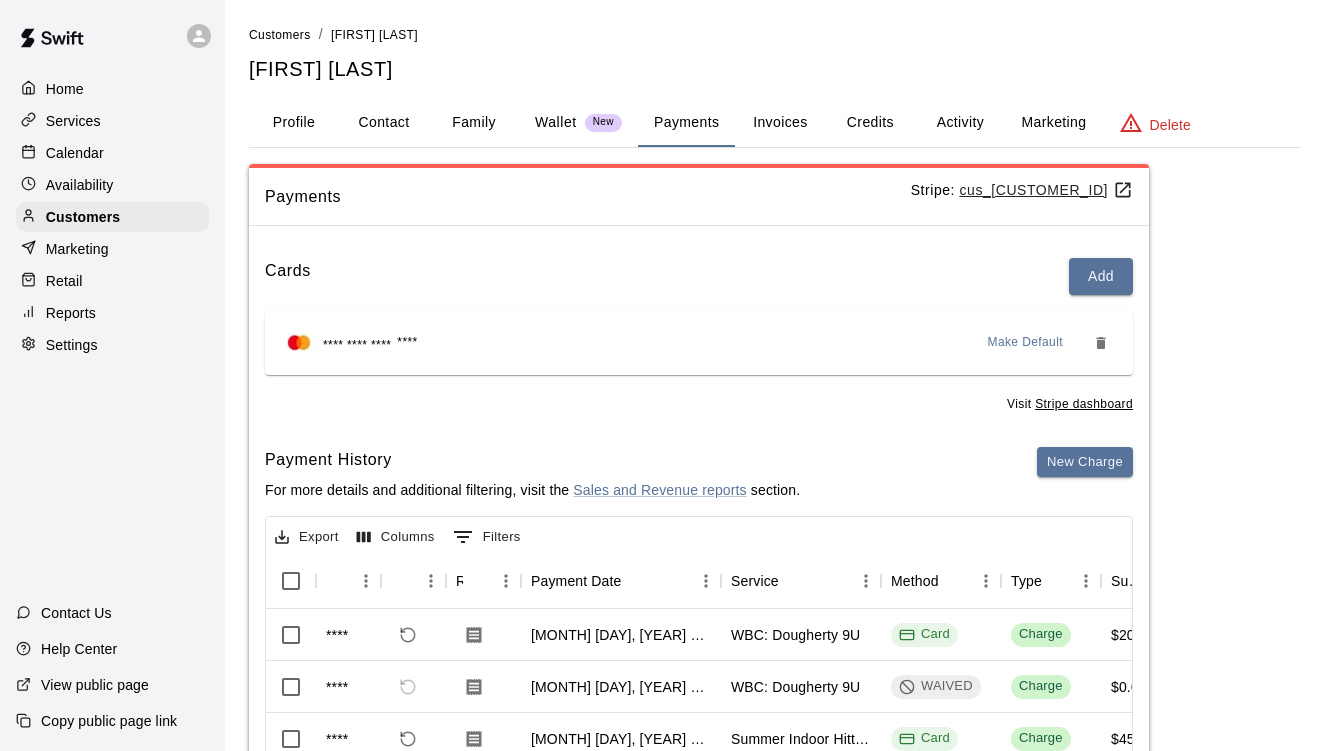 click on "Payments Stripe:   cus_SgBdWj8B3OGwZR Cards Add **** **** **** 7988 Make Default Visit   Stripe dashboard   Payment History For more details and additional filtering,   visit the   Sales and Revenue reports   section. New Charge Export Columns 0 Filters Id Refund Receipt Payment Date Service Method Type Subtotal Tax Custom Fee Total 704691 Jul 17, 2025 at 11:12 AM WBC: Dougherty 9U Card Charge $200.00 $17.70 $217.70 704690 Jul 17, 2025 at 11:11 AM WBC: Dougherty 9U WAIVED Charge $0.00 $0.00 $0.00 698774 Jul 14, 2025 at 11:32 AM Summer Indoor Hitting Camp 9U-12U Card Charge $45.00 $3.98 $48.98 Rows per page: 100 *** 1–3 of 3" at bounding box center [775, 567] 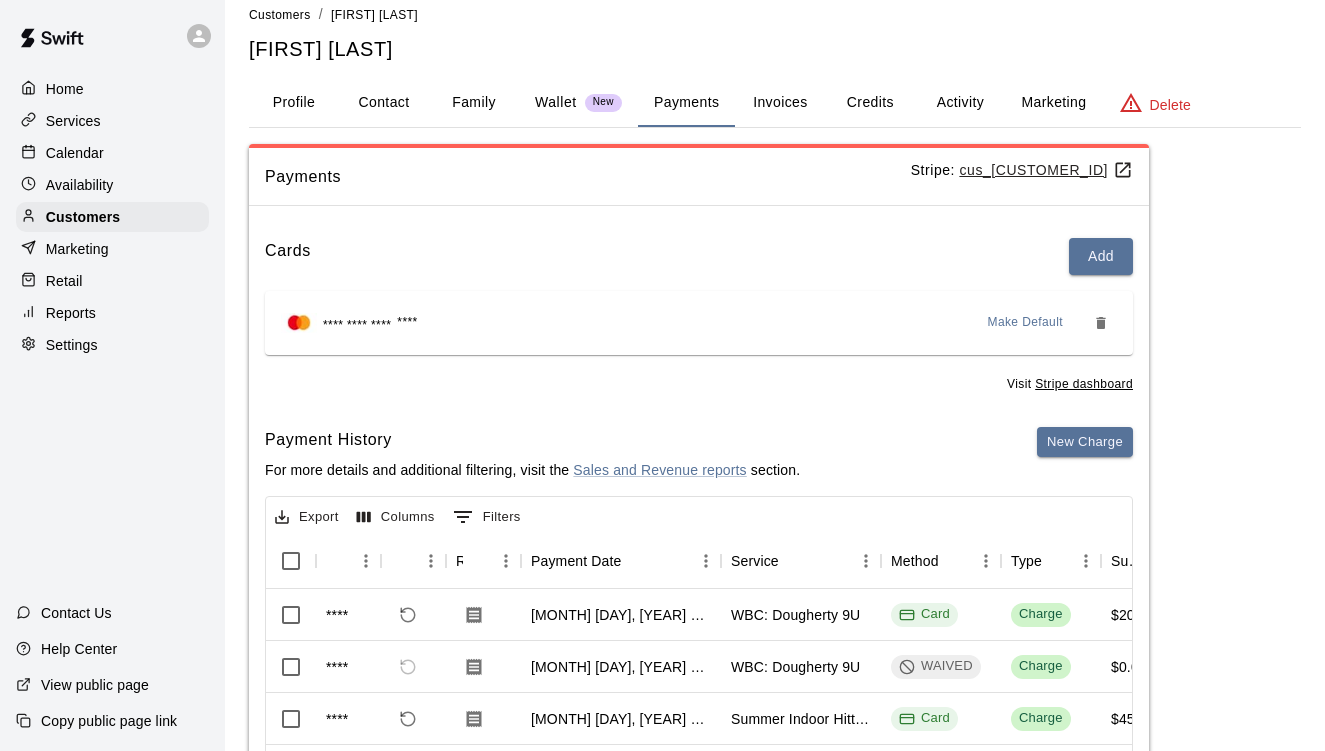 scroll, scrollTop: -2, scrollLeft: 0, axis: vertical 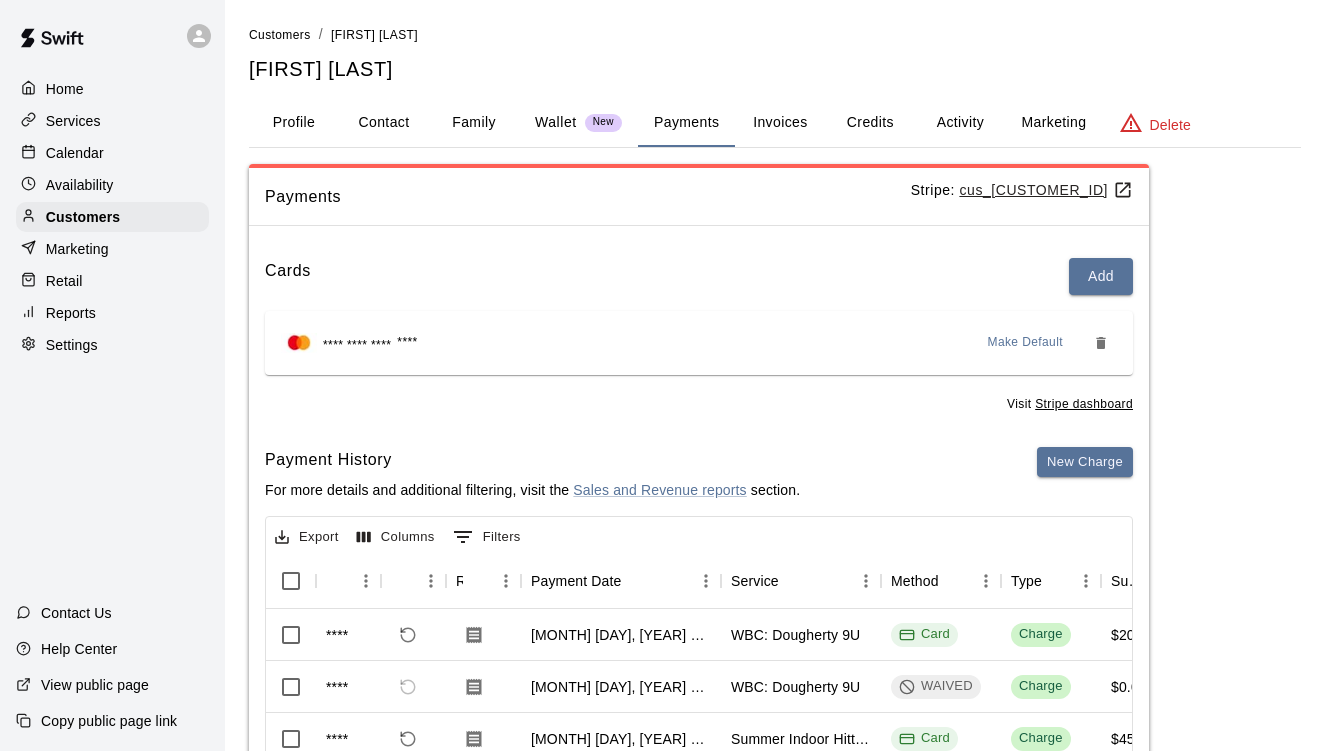 click on "Wallet" at bounding box center (556, 122) 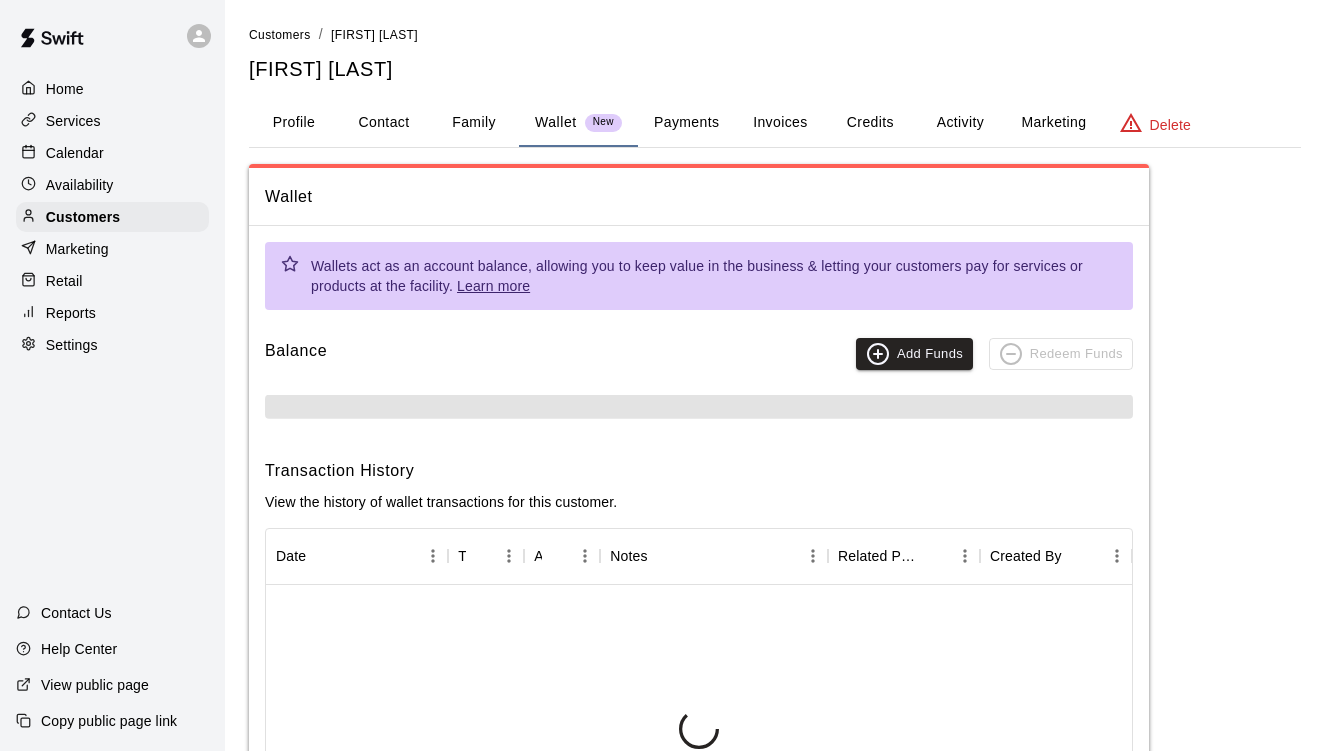 scroll, scrollTop: 0, scrollLeft: 0, axis: both 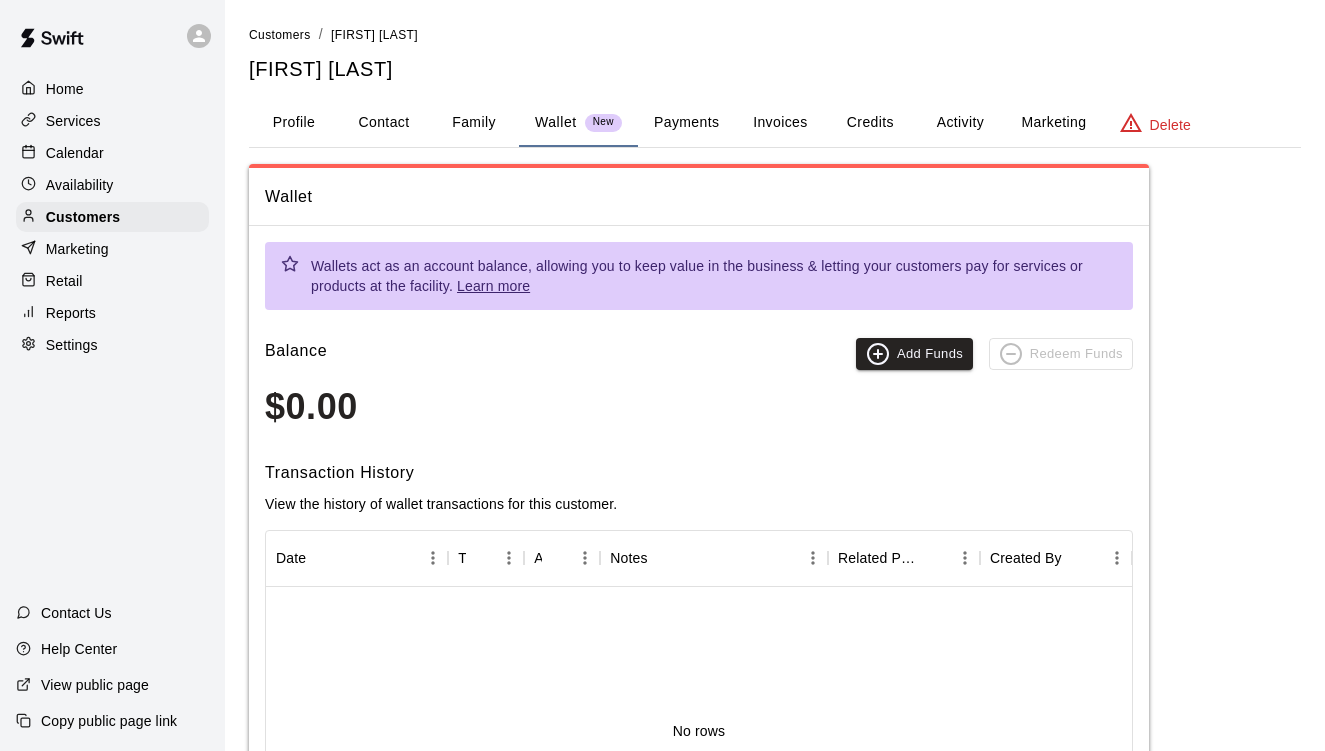 click on "Payments" at bounding box center (686, 123) 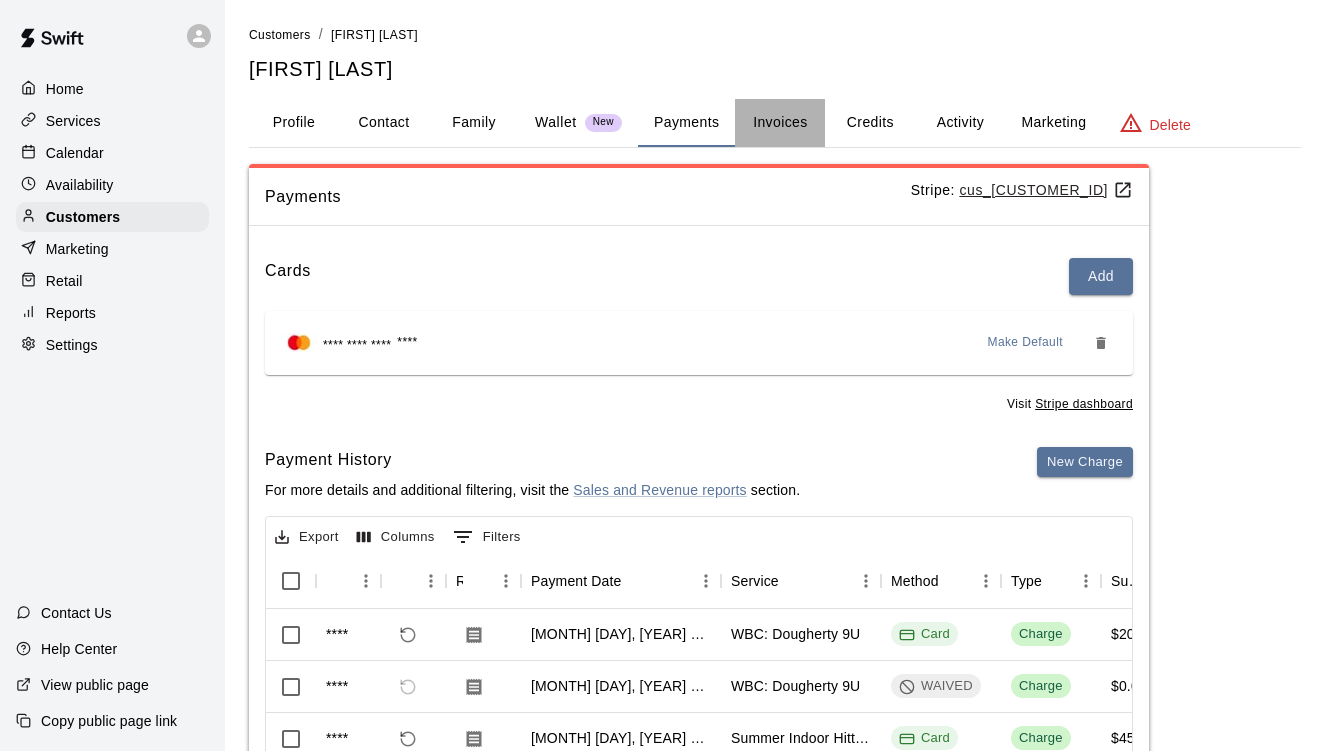 click on "Invoices" at bounding box center [780, 123] 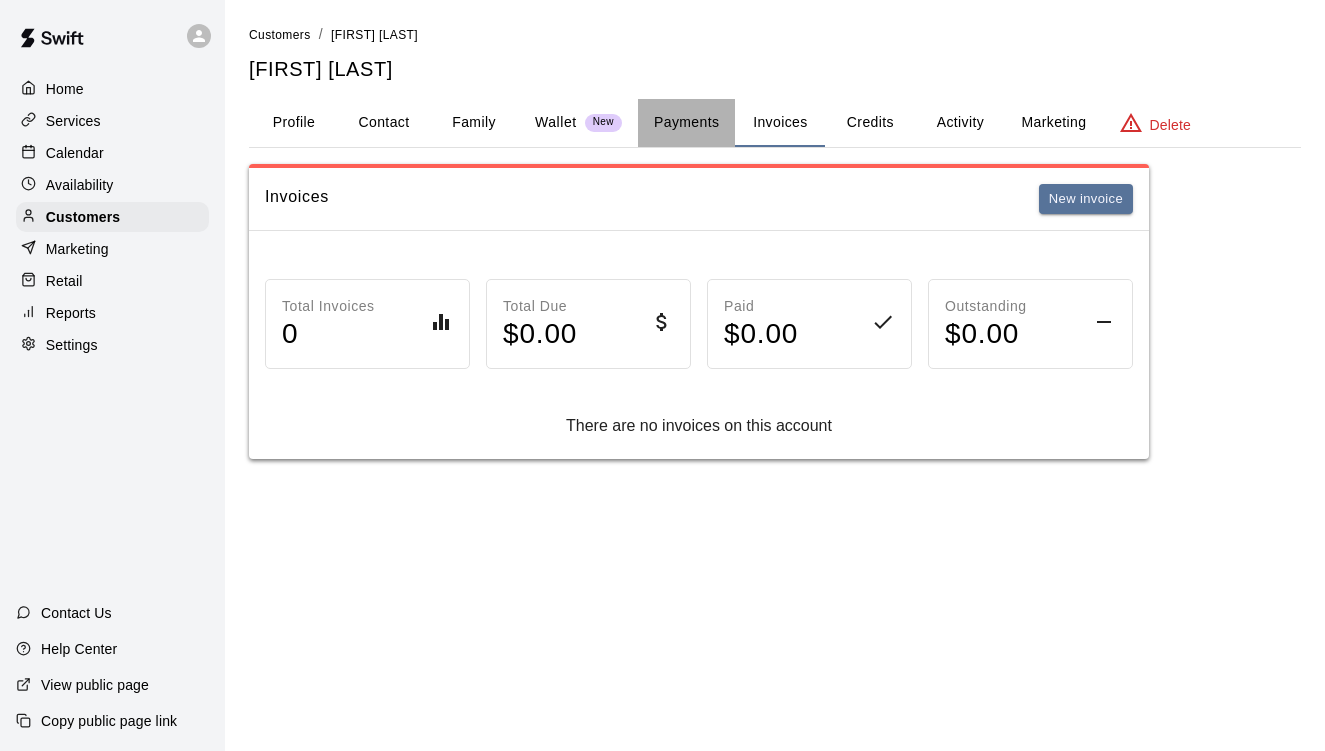 click on "Payments" at bounding box center [686, 123] 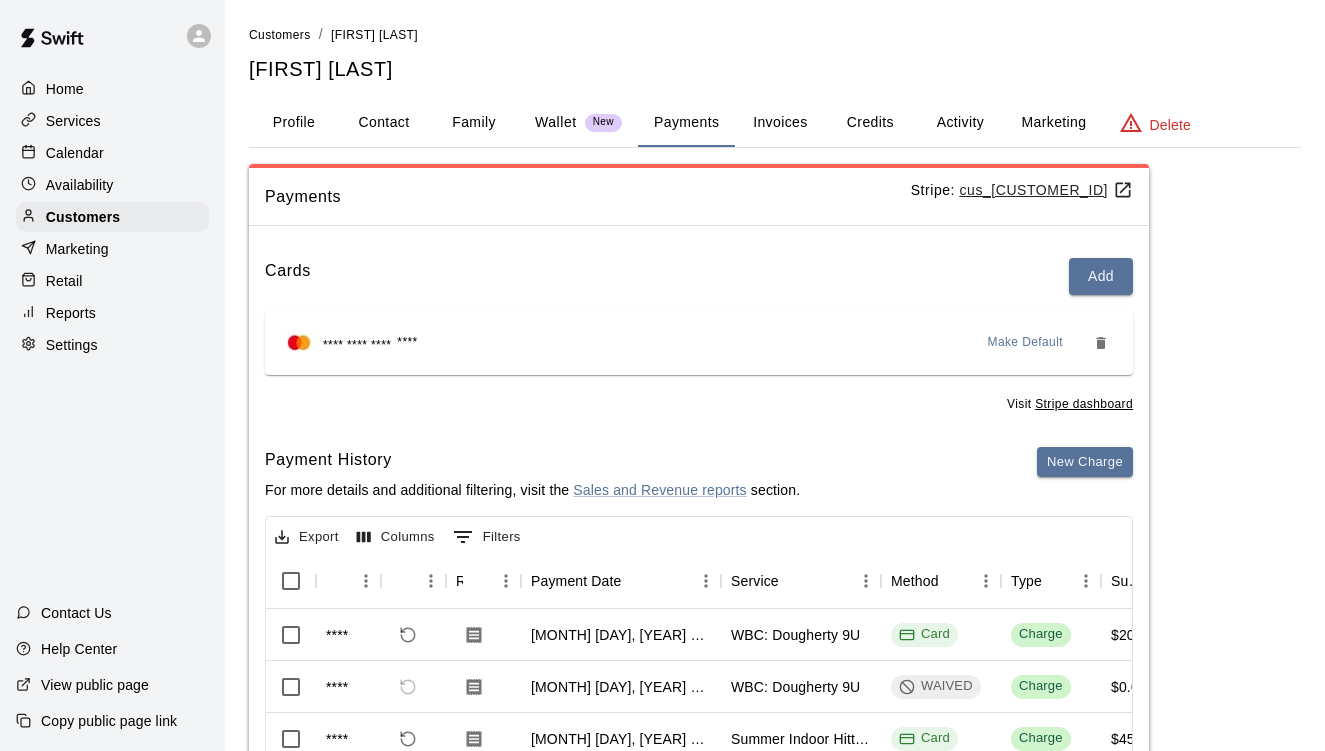 click on "Credits" at bounding box center (870, 123) 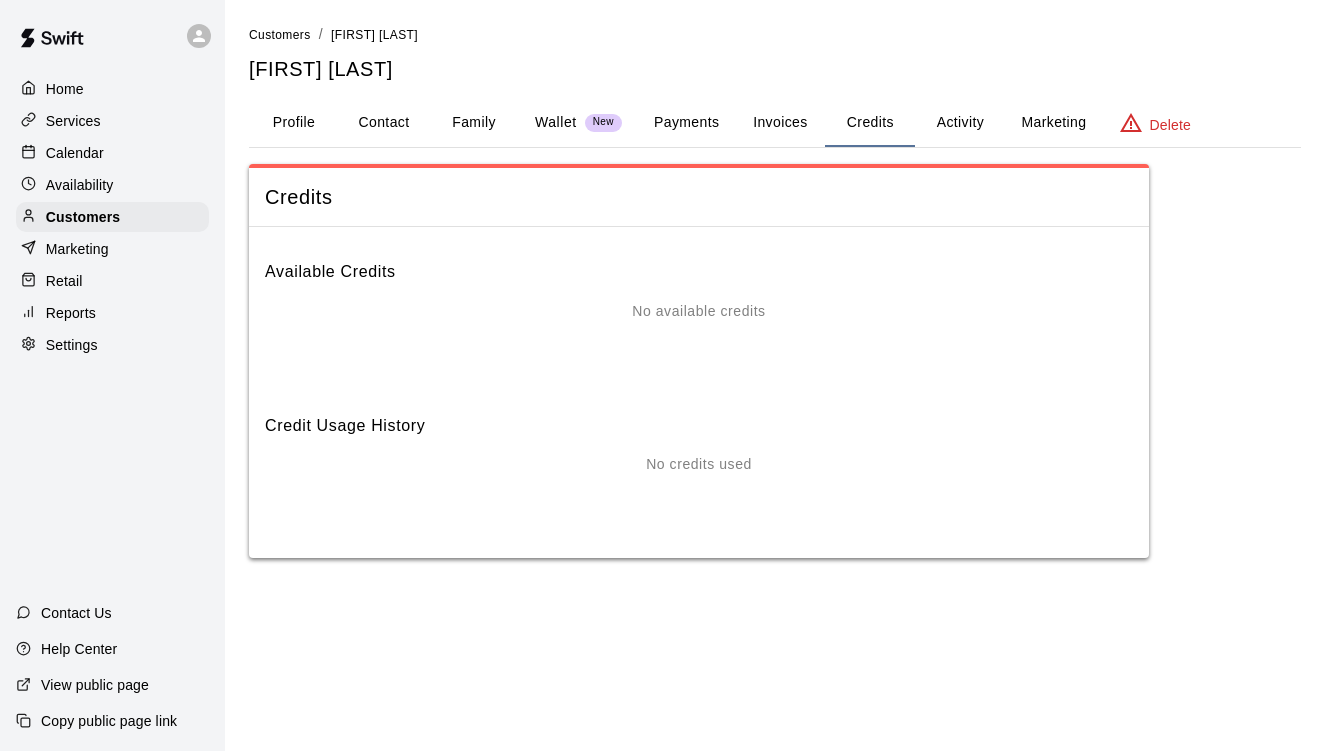 click on "Activity" at bounding box center (960, 123) 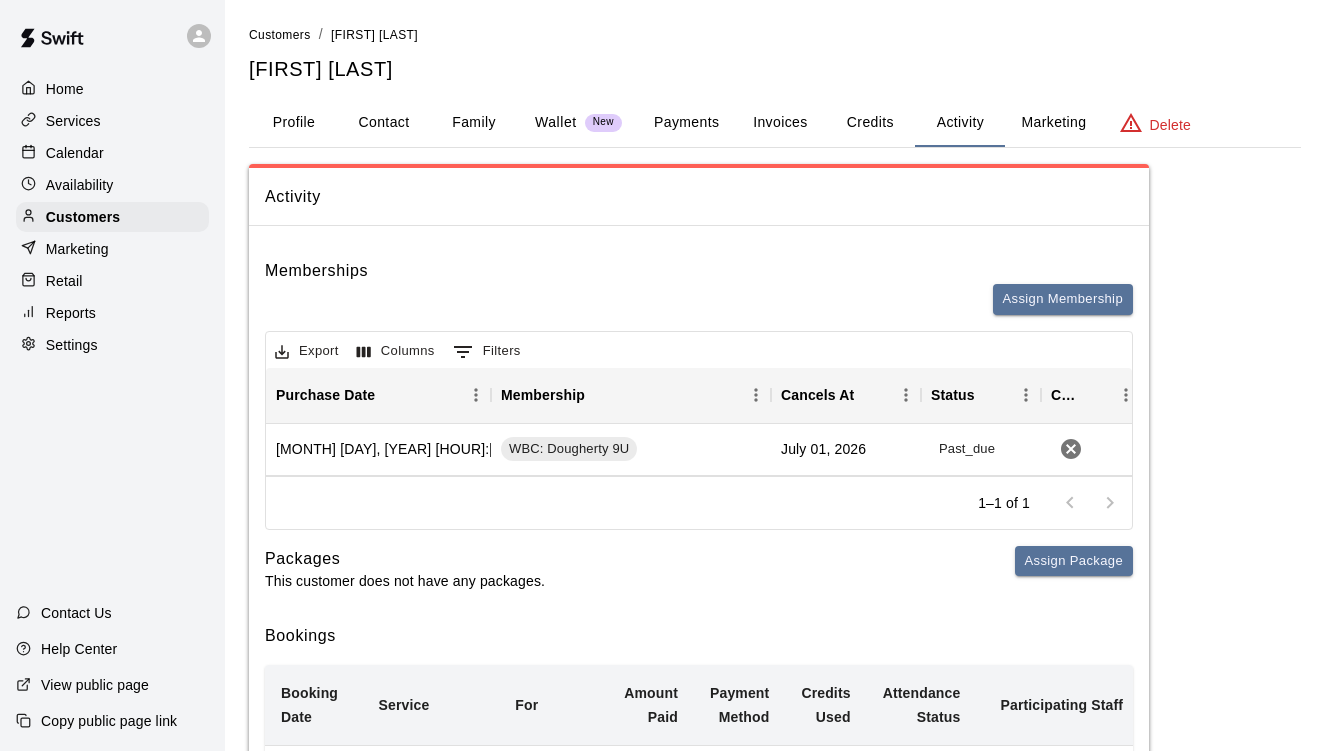 click on "Activity Memberships Assign Membership Export Columns 0 Filters Purchase Date Membership Cancels At Status Cancel July 17, 2025 11:11 AM WBC: Dougherty 9U July 01, 2026 Past_due 1–1 of 1 Packages This customer does not have any packages. Assign Package Bookings Booking Date   Service For Amount Paid Payment Method Credits Used Attendance Status Participating Staff July 17, 2025 9:00 AM Summer Indoor Hitting Camp 9U-12U Macklin Miller 24.49 Card N/A Unknown Chris Allen July 16, 2025 9:00 AM Summer Indoor Hitting Camp 9U-12U Macklin Miller 24.49 Card N/A Unknown Chris Allen Rows per page: 10 ** 1–2 of 2" at bounding box center [775, 645] 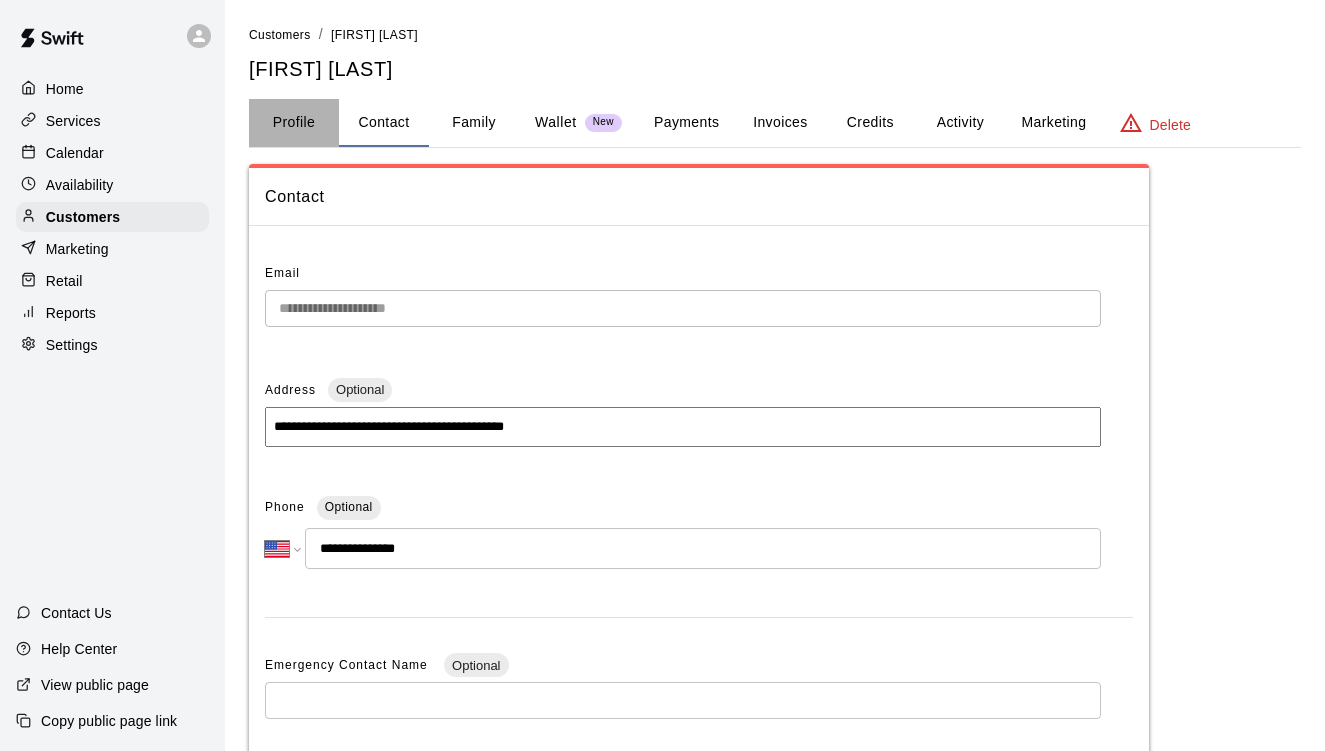 click on "Profile" at bounding box center (294, 123) 